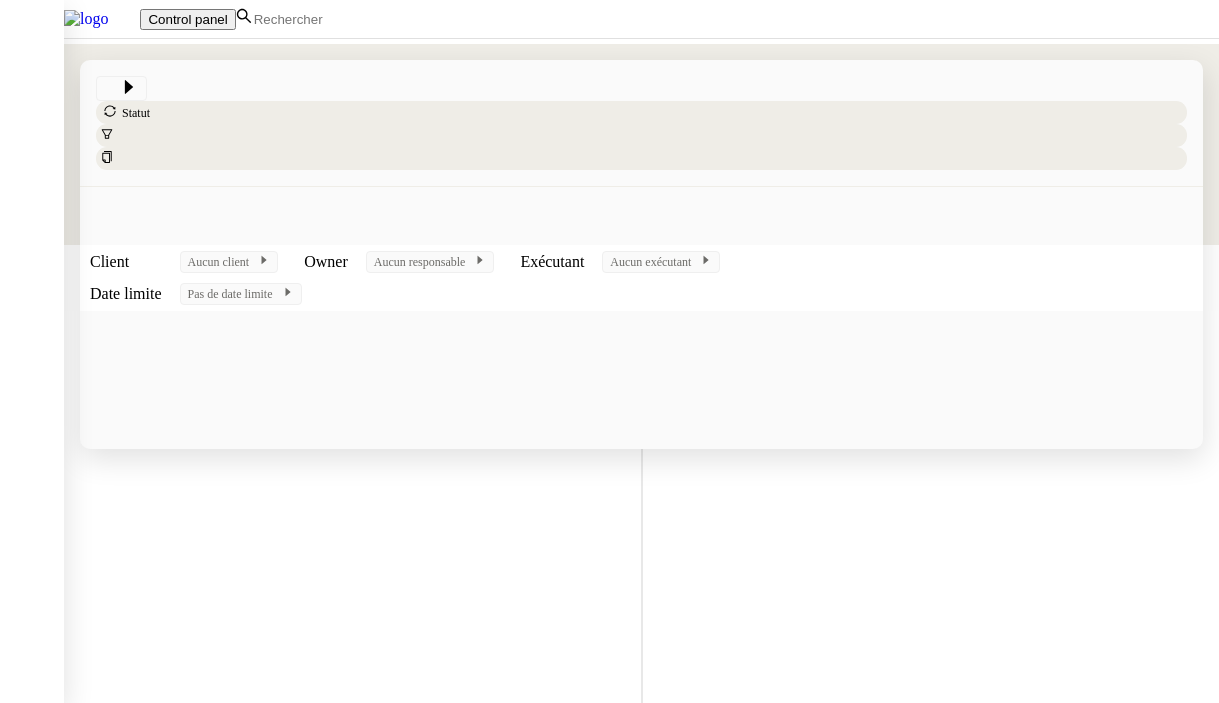 scroll, scrollTop: 0, scrollLeft: 0, axis: both 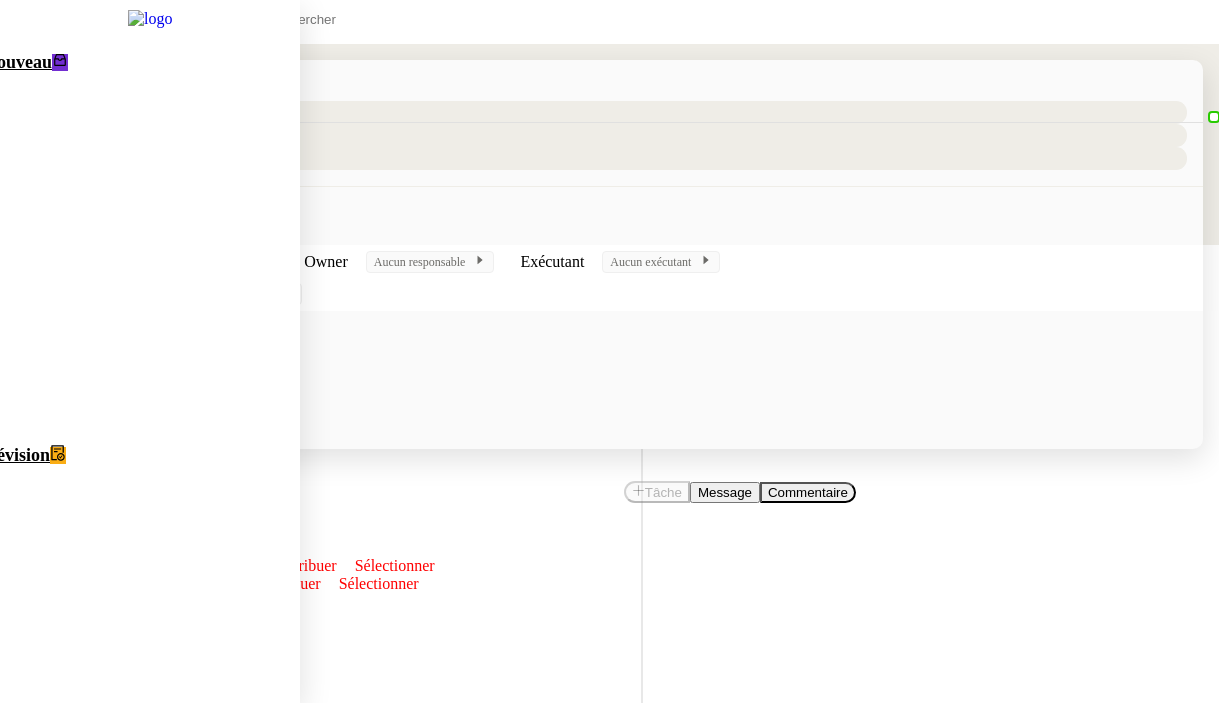 click on "Alison Picard-Boix" 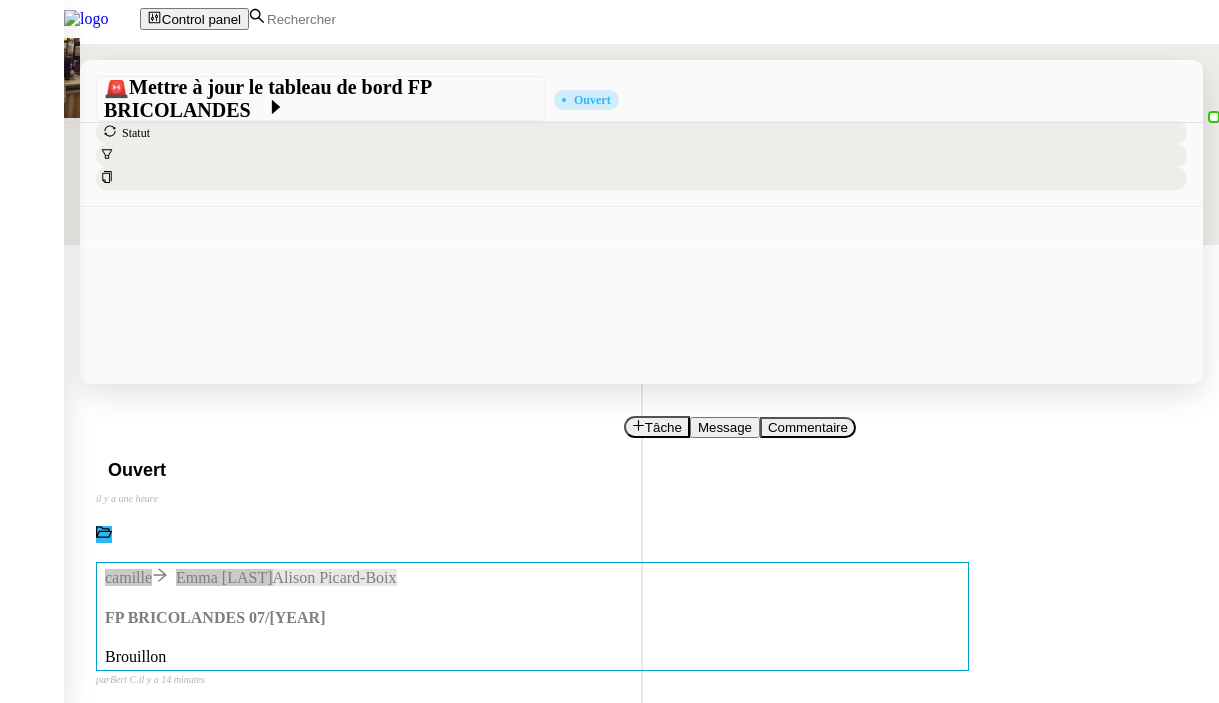 scroll, scrollTop: 122, scrollLeft: 0, axis: vertical 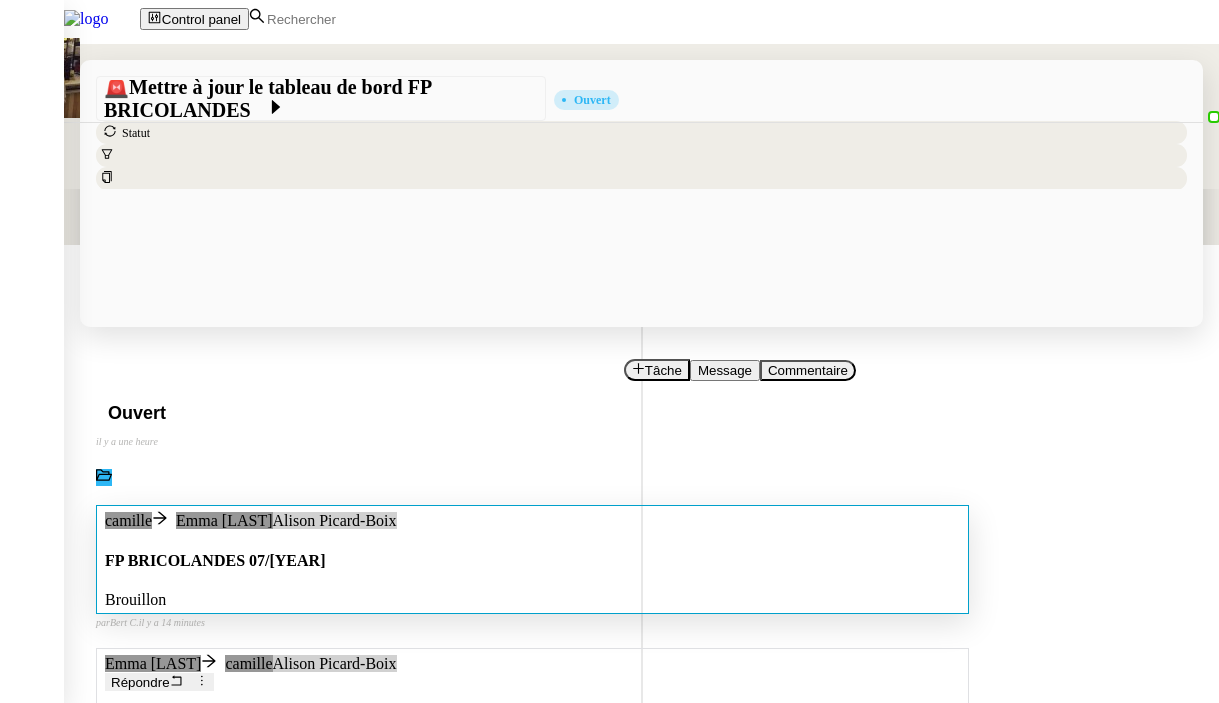 click on "FP BRICOLANDES 07/[YEAR]    •••" at bounding box center (532, 560) 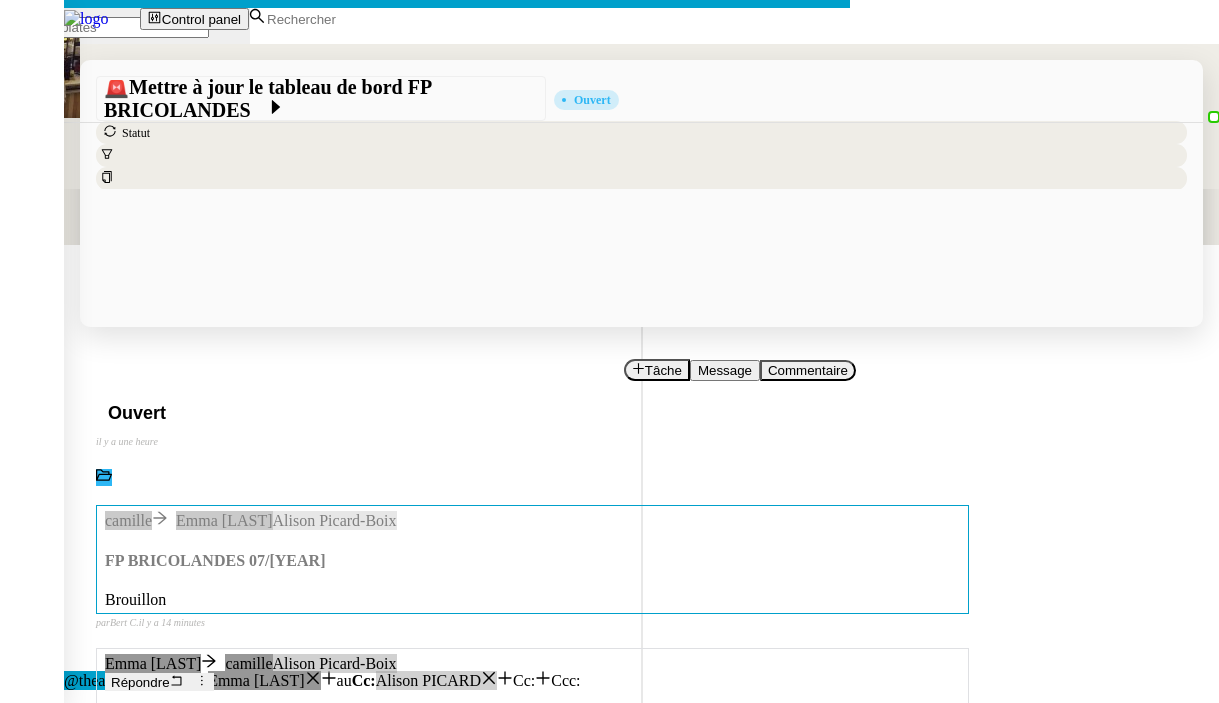 click 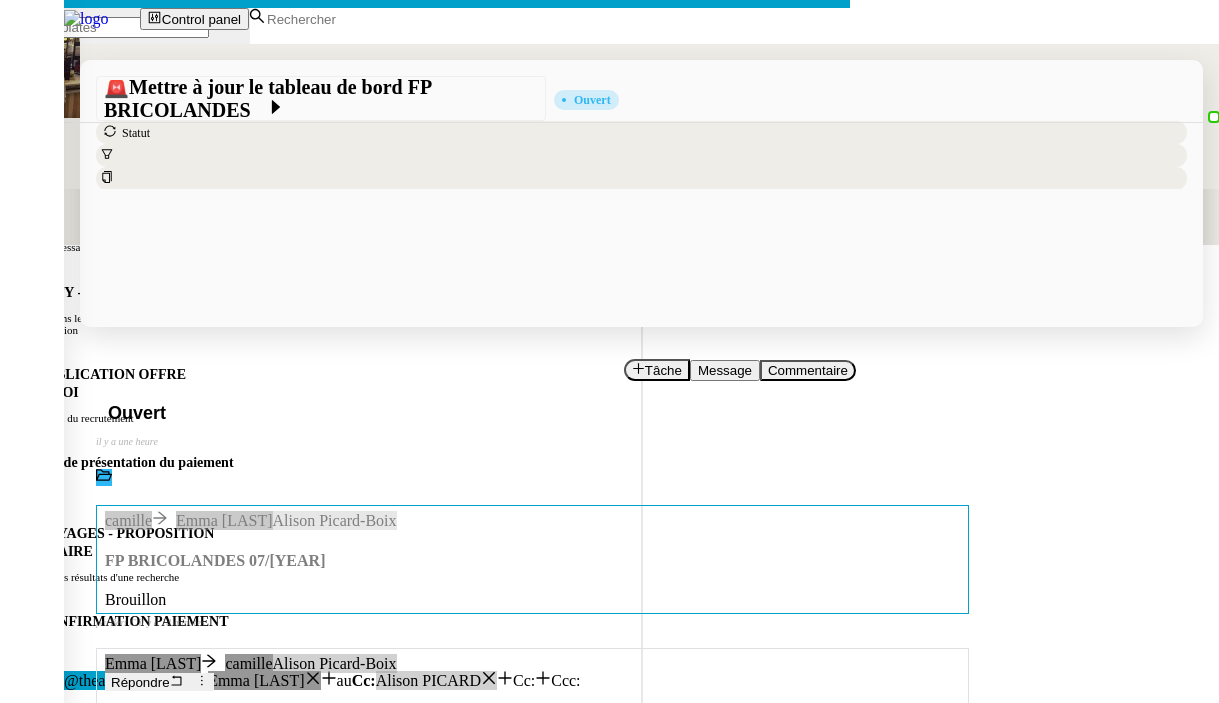 click on "Prise en charge confirmée" at bounding box center (123, 998) 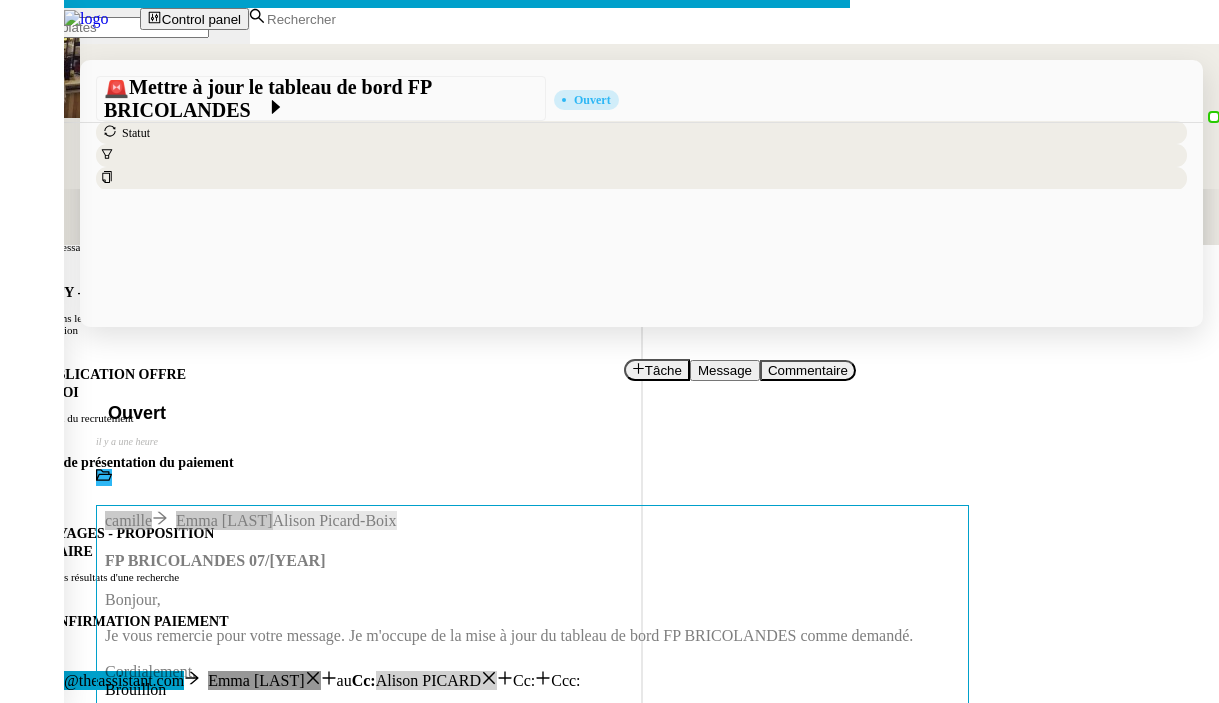 click on "emma.pauliat@example.com" at bounding box center [145, 1037] 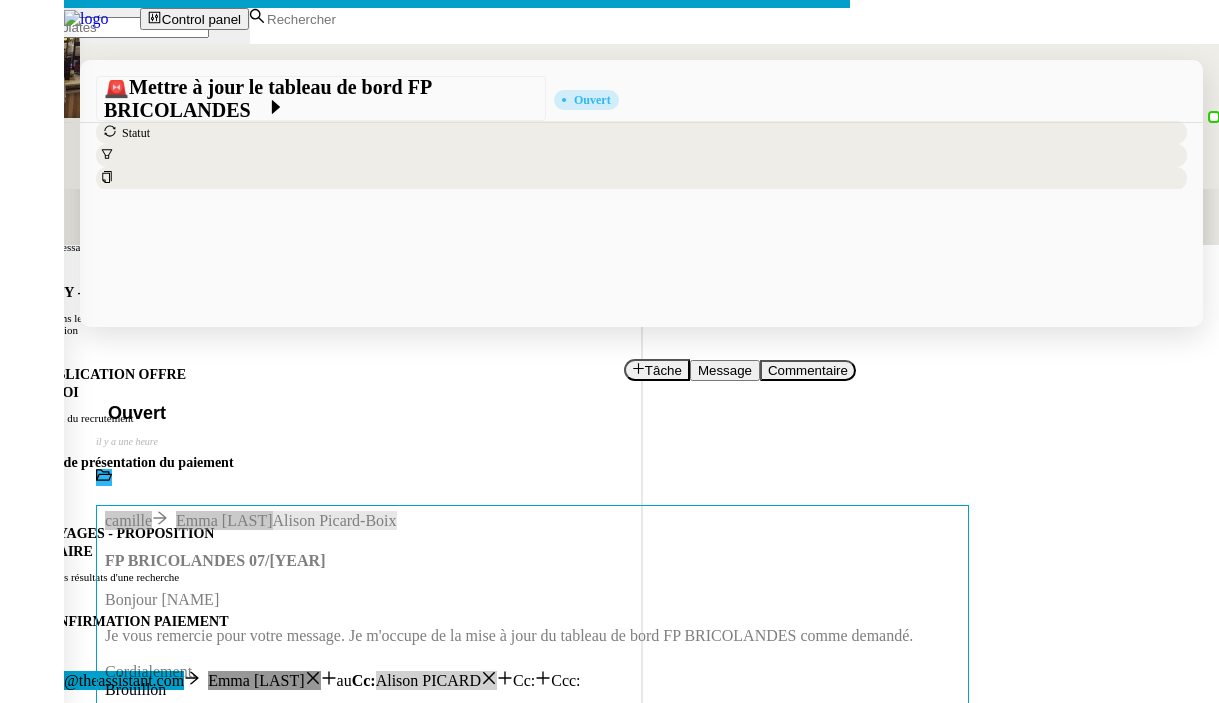 click on "Service TA - VOYAGE - PROPOSITION GLOBALE    A utiliser dans le cadre de proposition de déplacement TA - RELANCE CLIENT (EN)    Relancer un client lorsqu'il n'a pas répondu à un précédent message BAFERTY - MAIL AUDITION    A utiliser dans le cadre de la procédure d'envoi des mails d'audition TA - PUBLICATION OFFRE D'EMPLOI     Organisation du recrutement Discours de présentation du paiement sécurisé    TA - VOYAGES - PROPOSITION ITINERAIRE    Soumettre les résultats d'une recherche TA - CONFIRMATION PAIEMENT (EN)    Confirmer avec le client de modèle de transaction - Attention Plan Pro nécessaire. TA - COURRIER EXPEDIE (recommandé)    A utiliser dans le cadre de l'envoi d'un courrier recommandé TA - PARTAGE DE CALENDRIER (EN)    A utiliser pour demander au client de partager son calendrier afin de faciliter l'accès et la gestion PSPI - Appel de fonds MJL    A utiliser dans le cadre de la procédure d'appel de fonds MJL TA - RELANCE CLIENT    TA - AR PROCEDURES        21 YIELD" at bounding box center [609, 514] 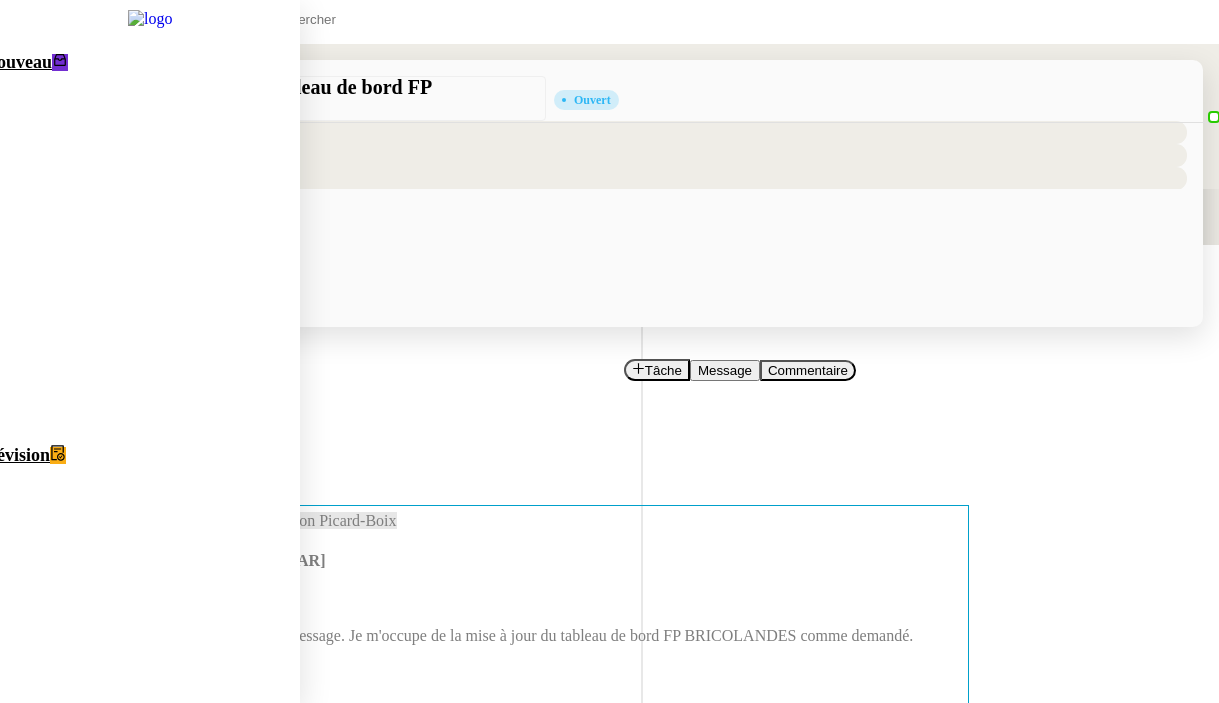 click on "Mettre à jour historique Abaco Exercice 2024 - 2025" 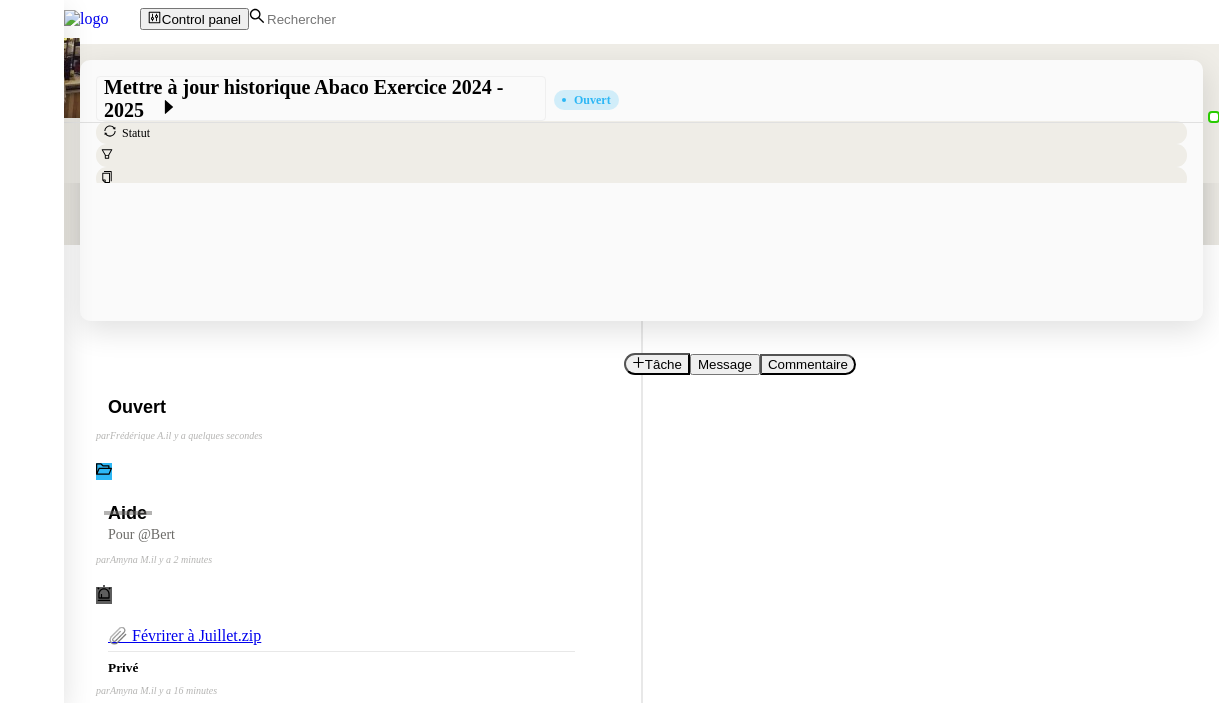 scroll, scrollTop: 126, scrollLeft: 0, axis: vertical 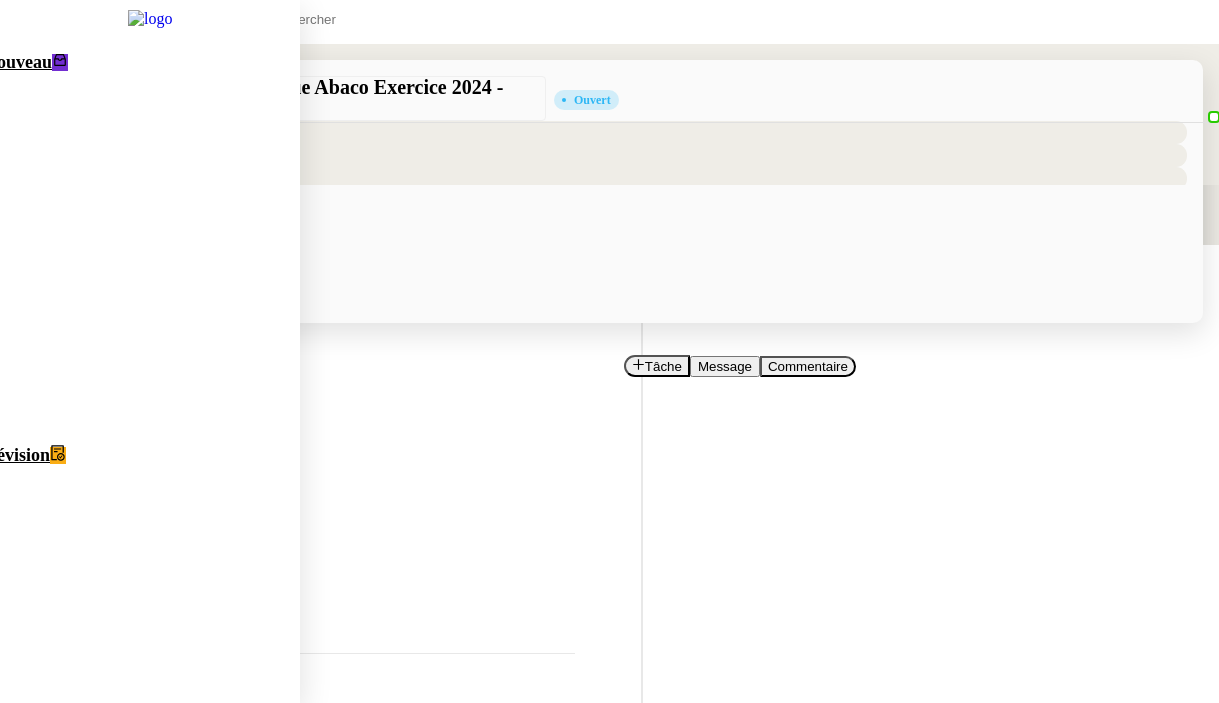 click on "Mettre à jour le tableau de bord FP BRICOLANDES" 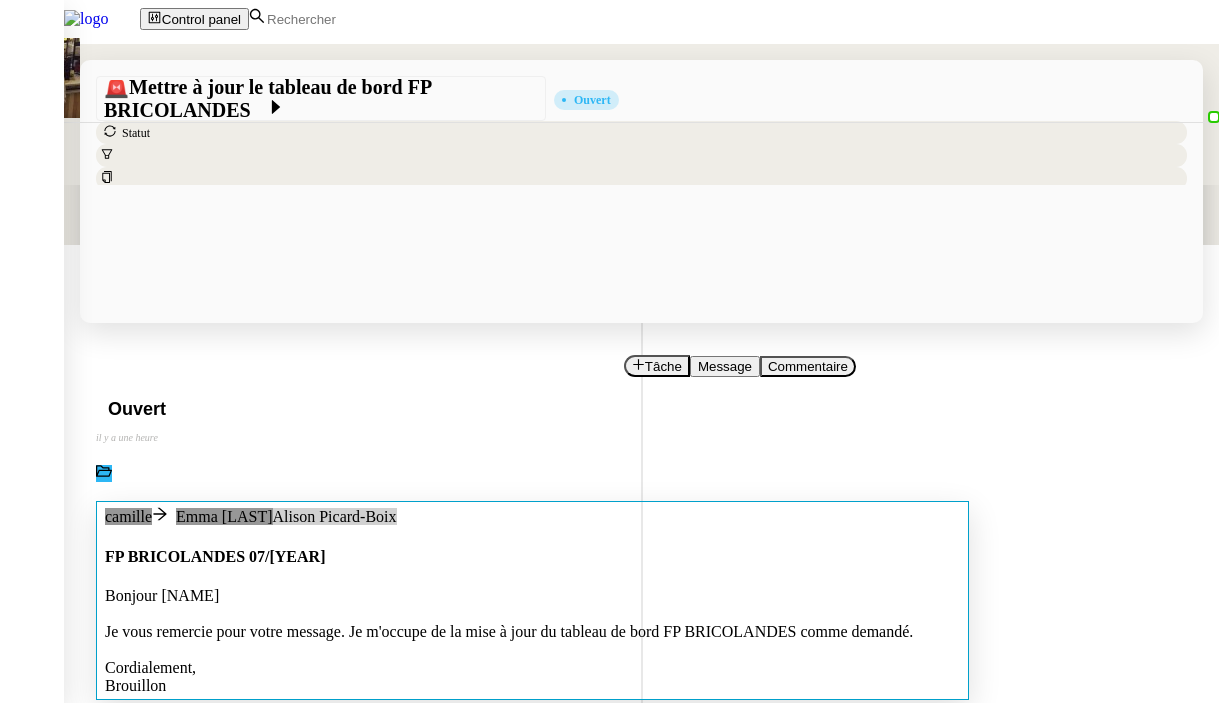 click on "Bonjour [NAME]" at bounding box center (532, 596) 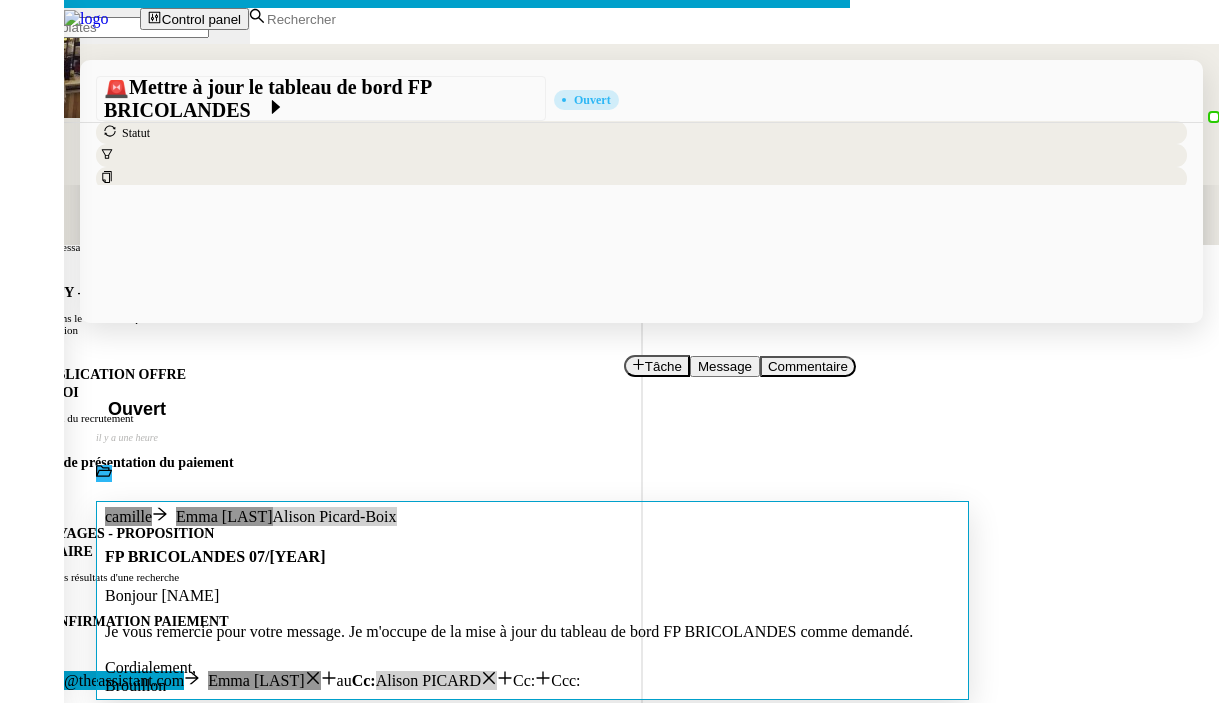 scroll, scrollTop: 0, scrollLeft: 42, axis: horizontal 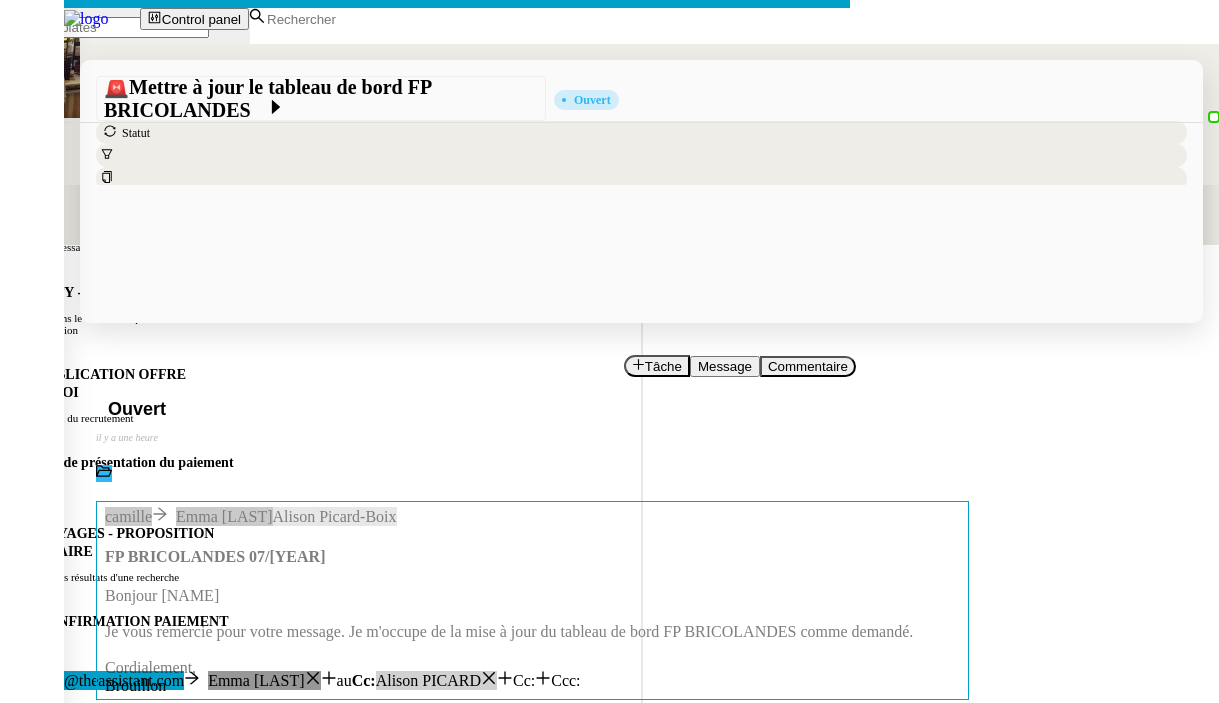 click on "Cordialement," 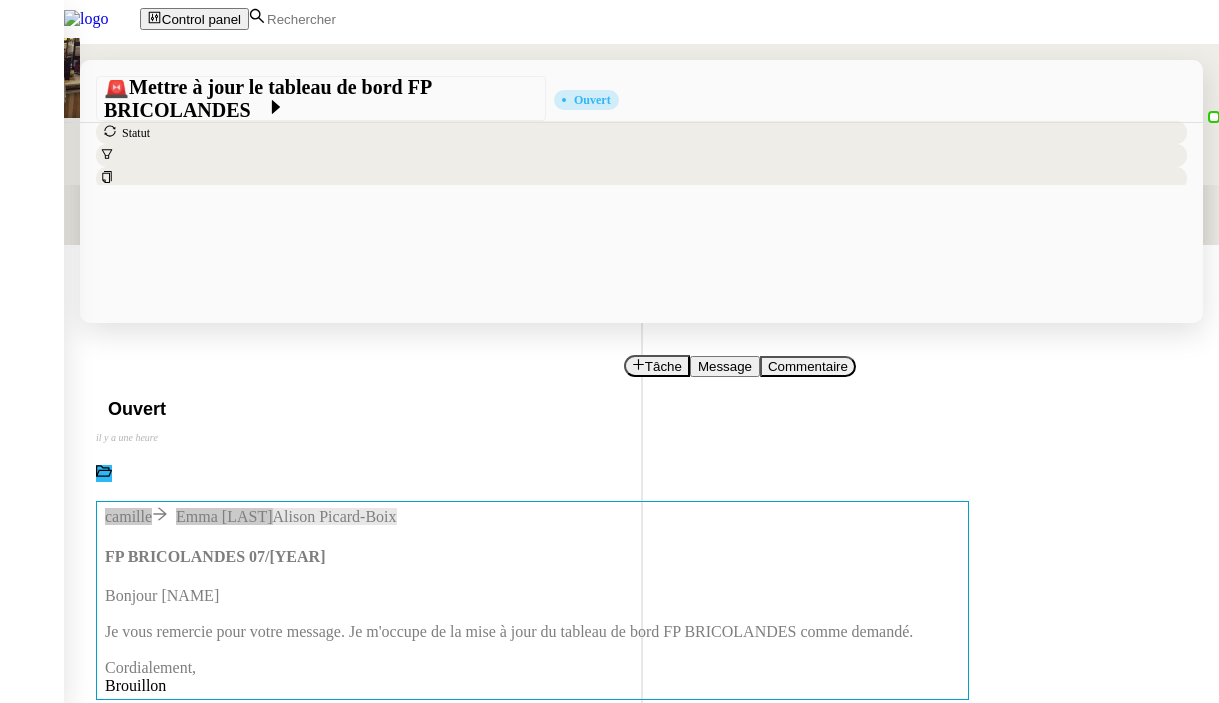 click on "camille      Emma [LAST]   Alison [LAST]  FP BRICOLANDES 07/[YEAR]
Bonjour Emma, Je vous remercie pour votre message. Je m'occupe de la mise à jour du tableau de bord FP BRICOLANDES comme demandé. Cordialement, ••• Brouillon false par   Bert [LAST]   il y a 14 minutes" at bounding box center [641, 608] 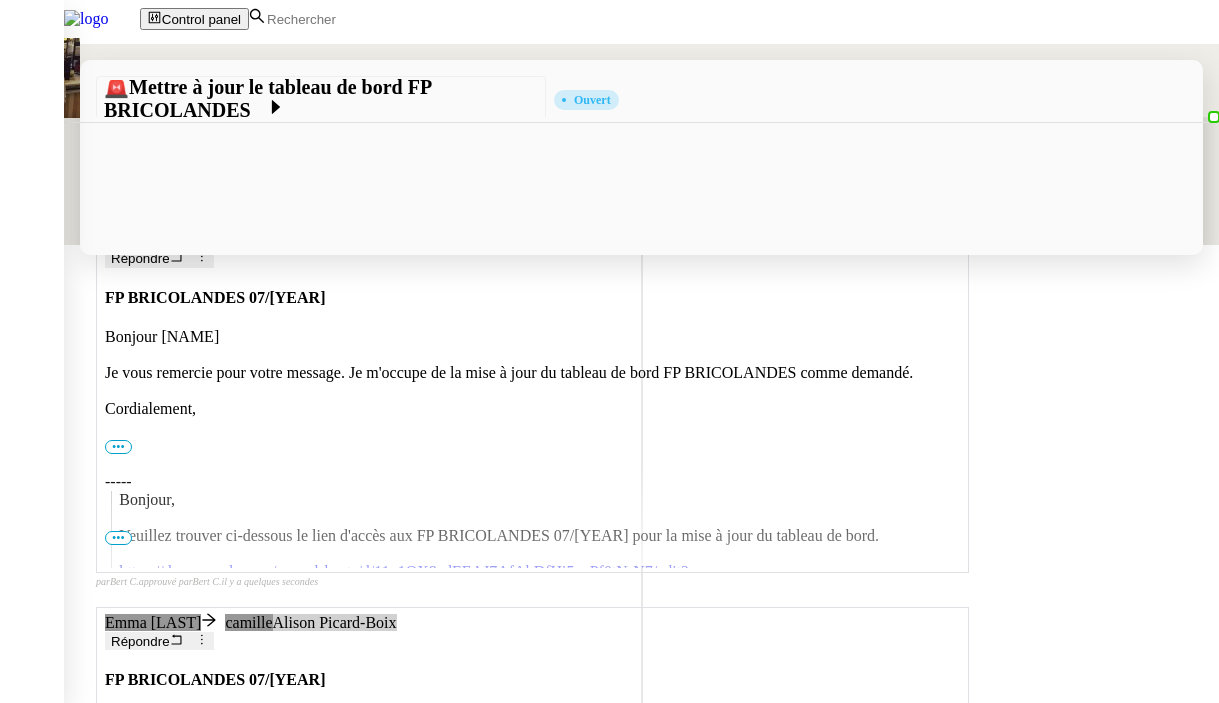 scroll, scrollTop: 531, scrollLeft: 0, axis: vertical 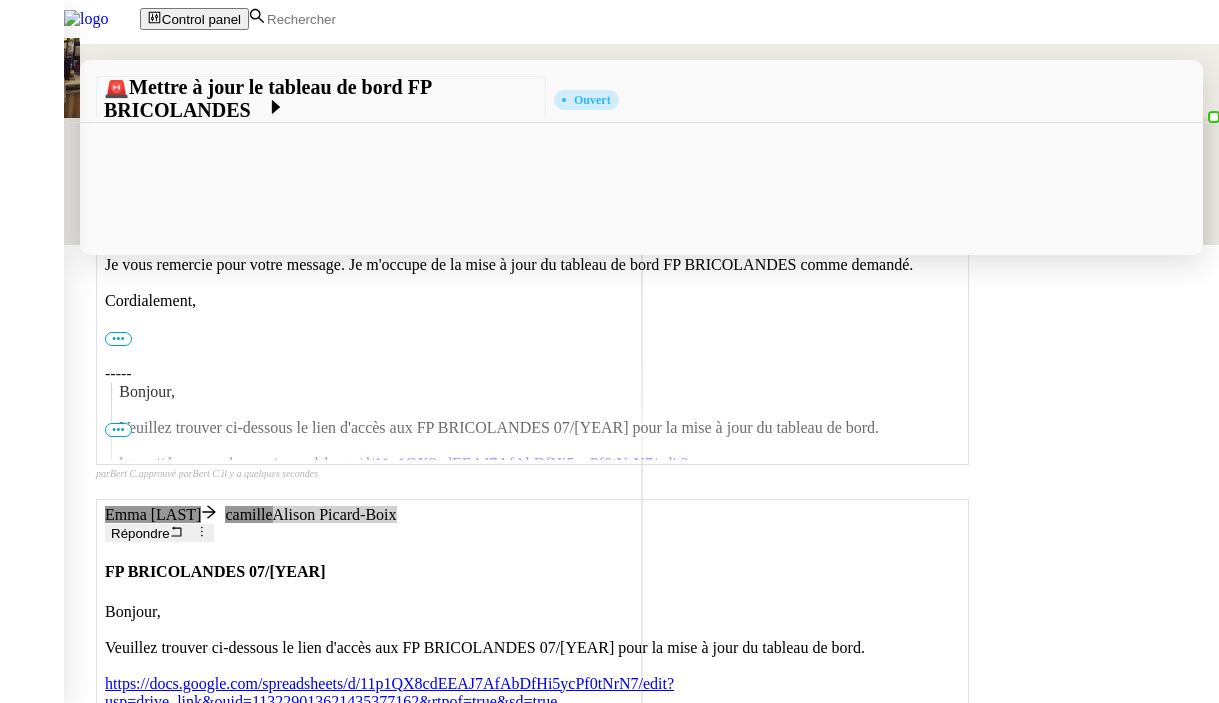 click on "Modifier" 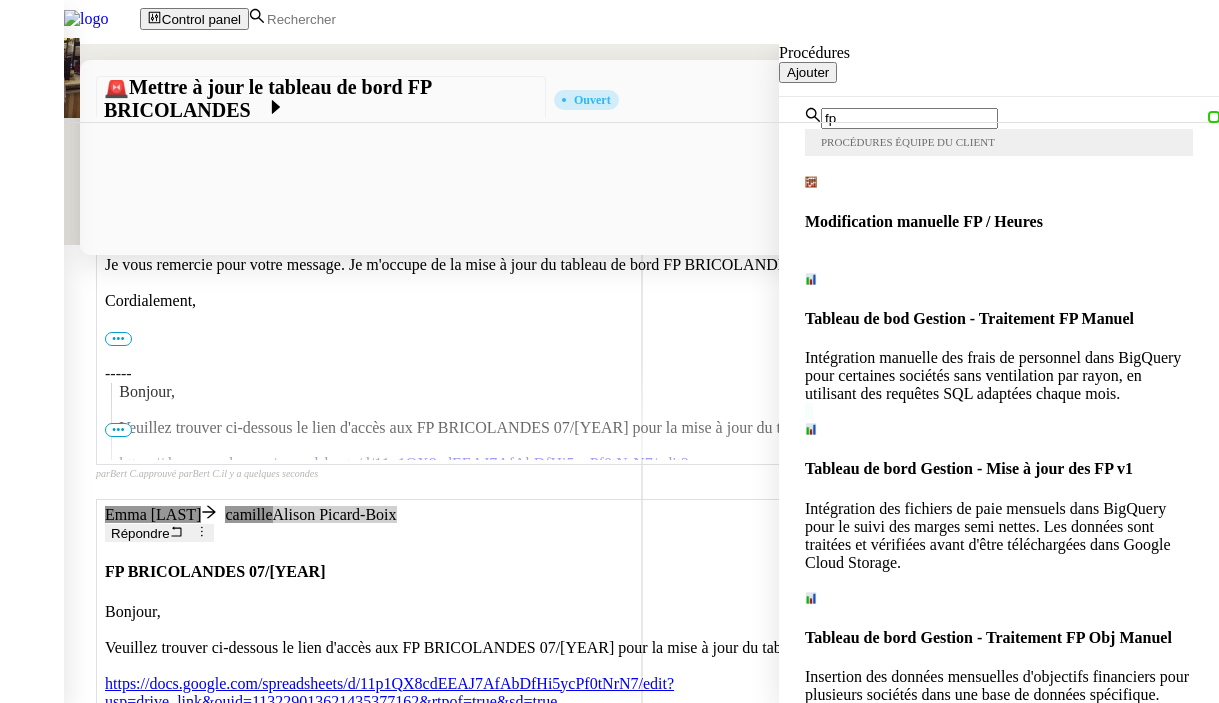 type on "fp" 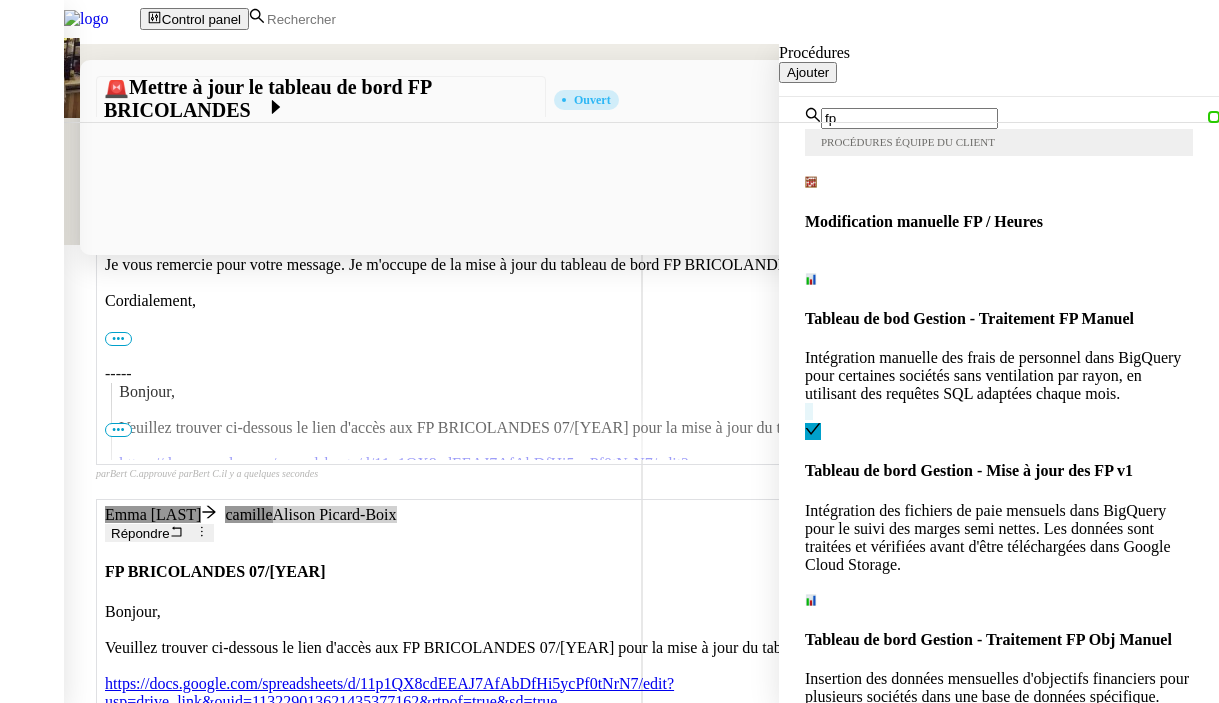 click on "Sauver" 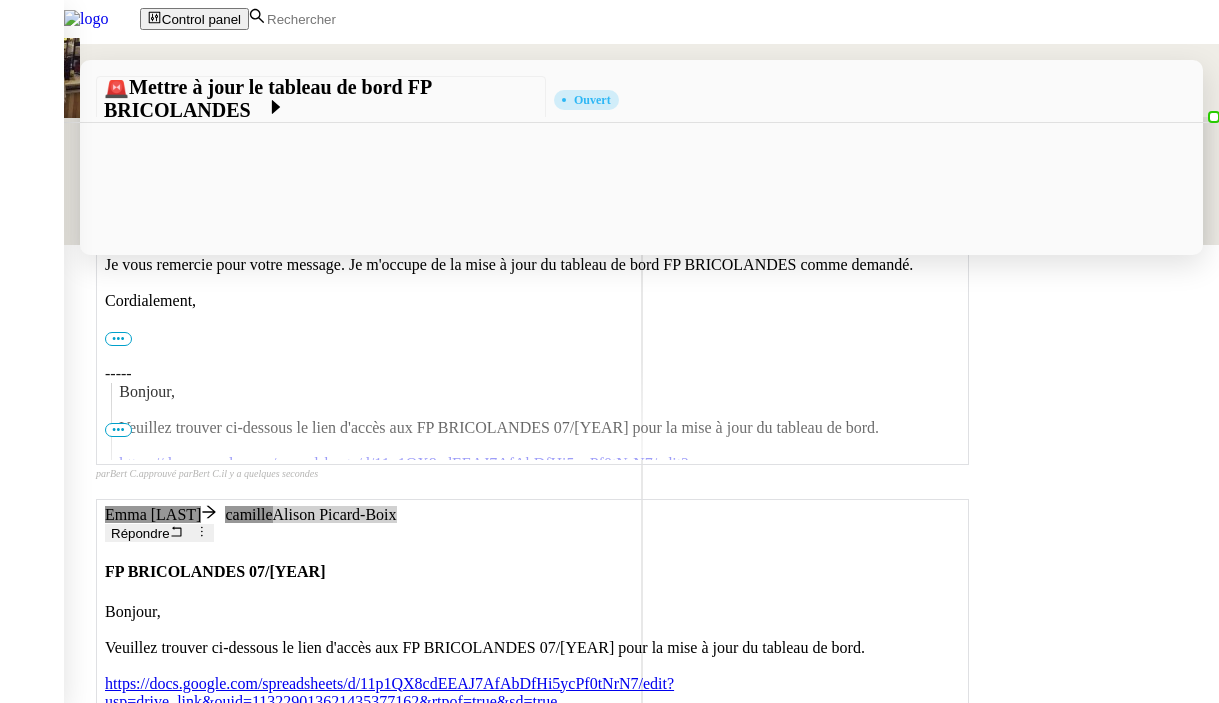 click on "Tableau de bord Gestion - Mise à jour des FP v1" 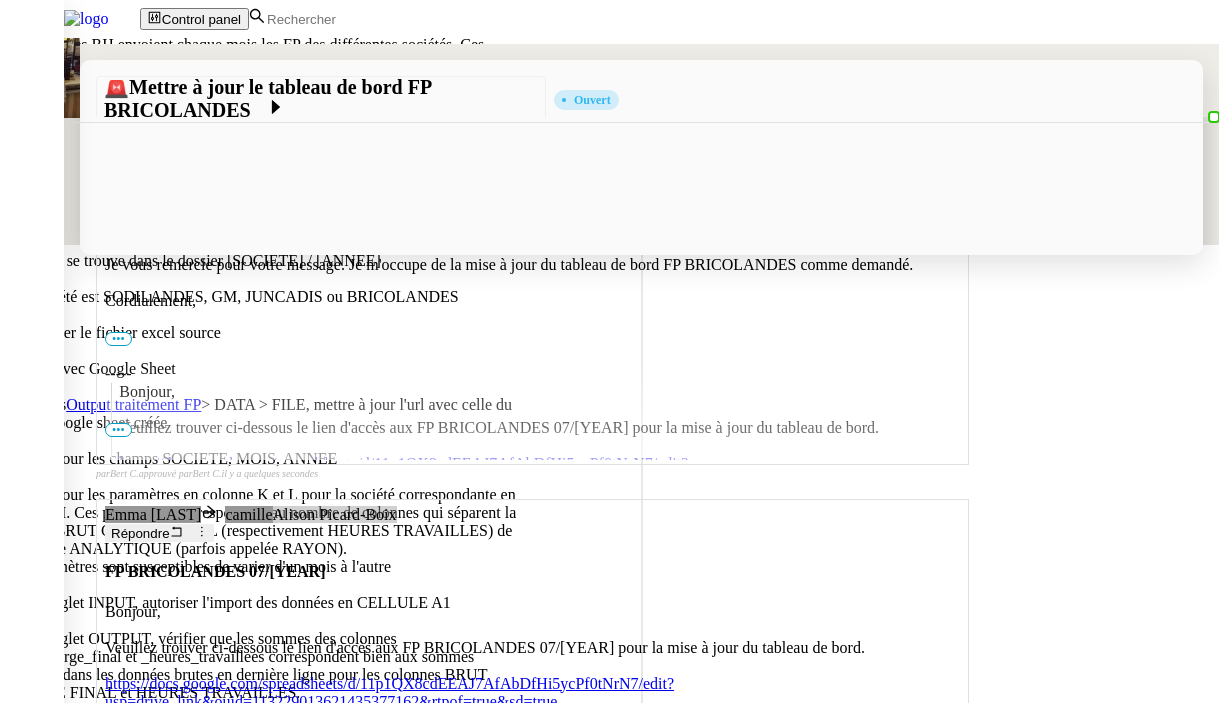 scroll, scrollTop: 687, scrollLeft: 0, axis: vertical 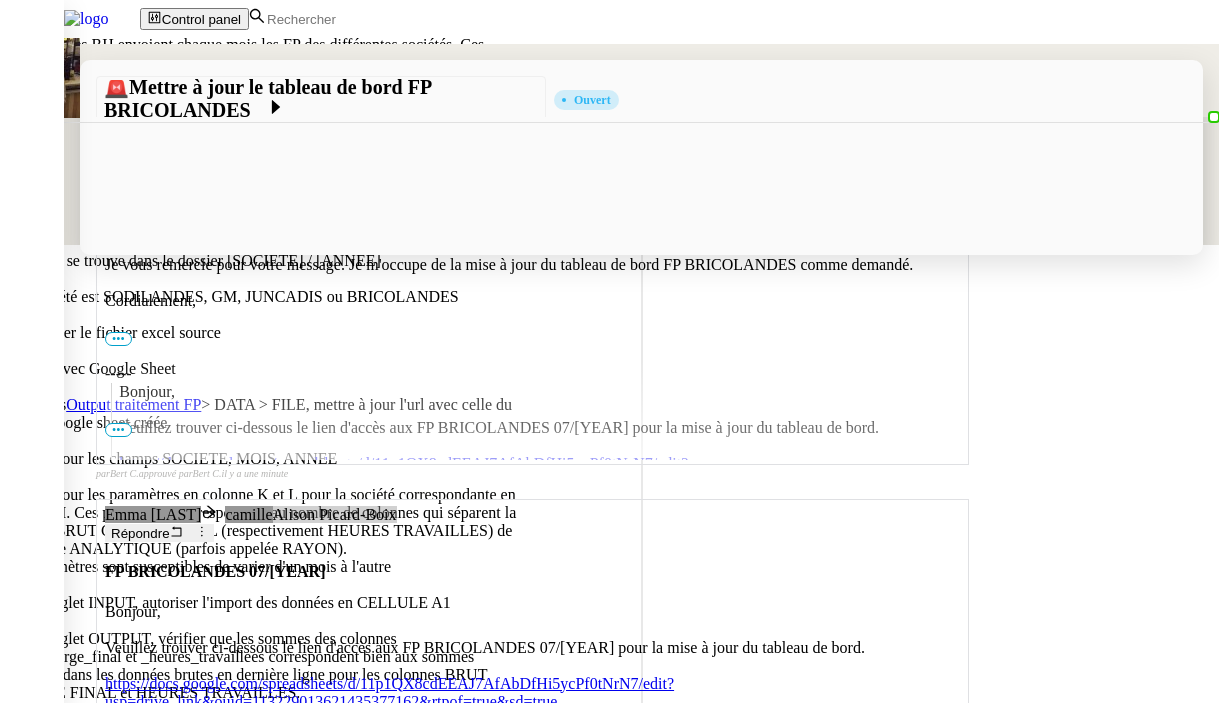 click on "-- Contexte  : les RH envoient chaque mois les FP des différentes sociétés. Ces chiffres doivent être traités puis ajoutés en base sur BigQuery pour figurer dans le tableau de bord gestion. La prise en compte des FP permet en effet de déterminer la marge semi nette réalisée par la société. Récurrence  : les chiffres sont envoyés dès qu'ils sont disponibles en début de mois. Instructions  : Si les fichiers sources ne sont pas, ouvrir le dossier  Drive Historique FP. Le fichier se trouve dans le dossier [SOCIETE] / [ANNEE] Si la société est SODILANDES, GM, JUNCADIS ou BRICOLANDES Télécharger le fichier excel source L'ouvrir avec Google Sheet Aller dans  Output traitement FP  > DATA > FILE, mettre à jour l'url avec celle du fichier Google sheet créée Mettre à jour les champs SOCIETE, MOIS, ANNEE Ces paramètres sont susceptibles de varier d'un mois à l'autre Dans l'onglet INPUT, autoriser l'import des données en CELLULE A1 Aller dans  Google Cloud Storage > Bucket leclerc-rh Modifier" at bounding box center (609, 568) 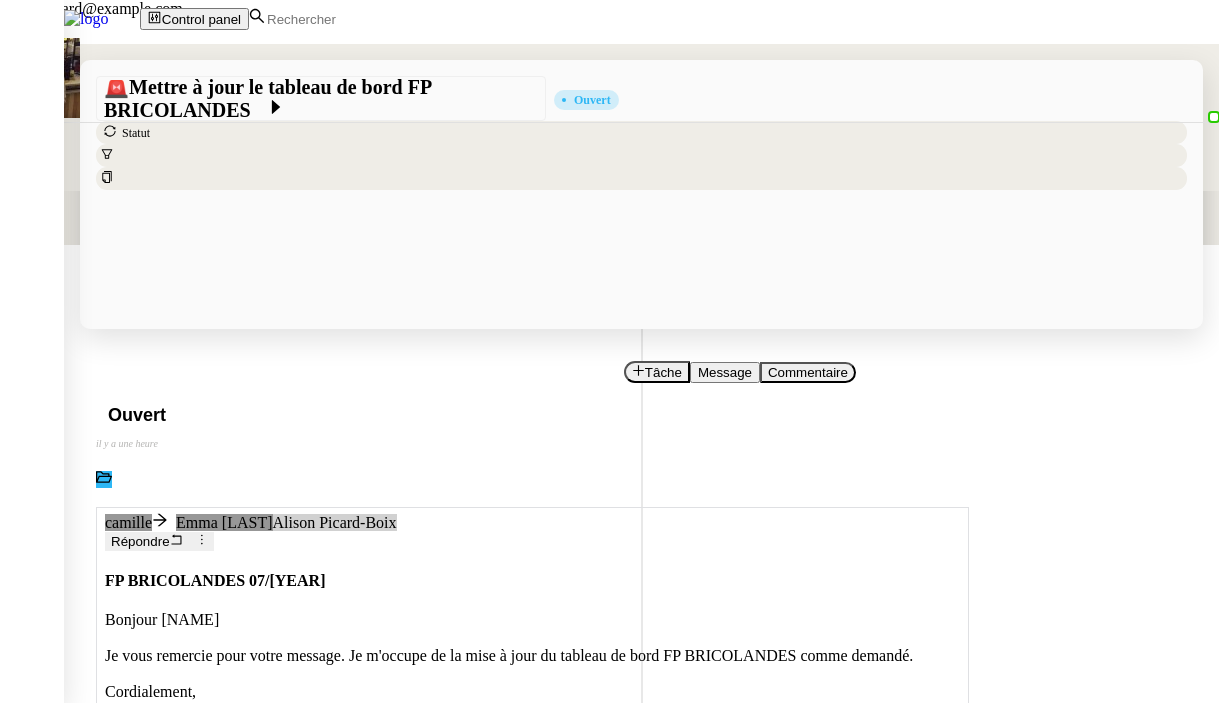 scroll, scrollTop: 0, scrollLeft: 0, axis: both 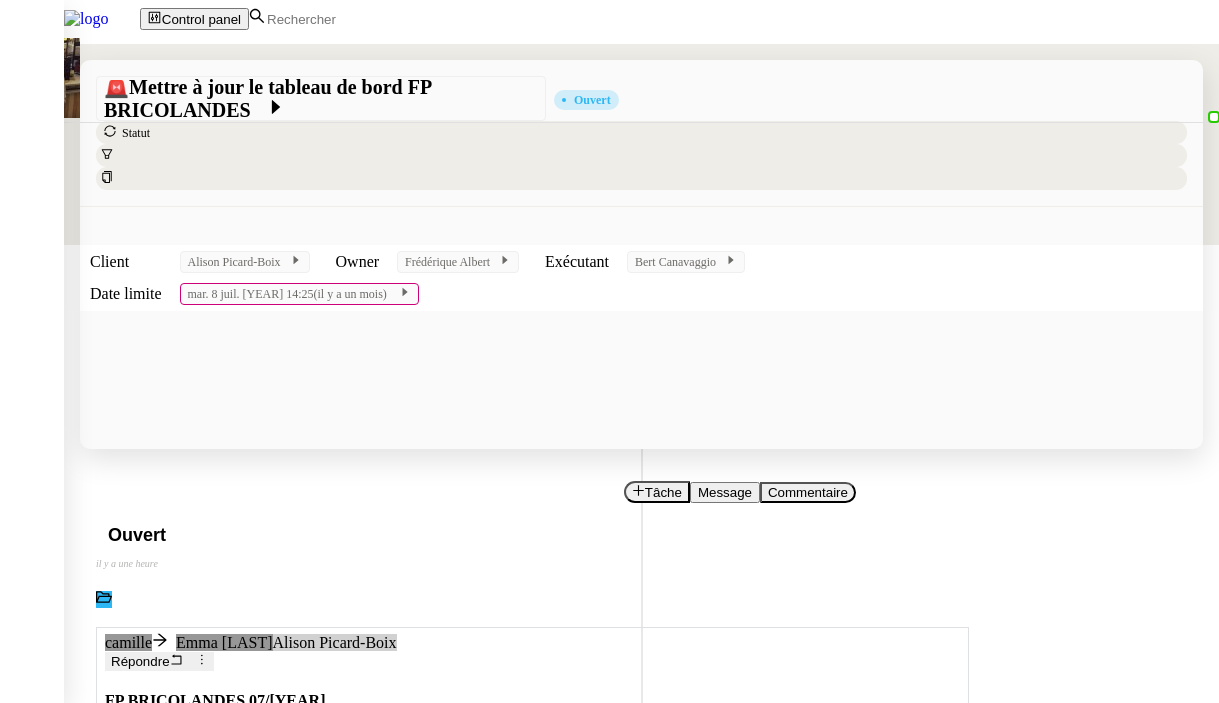 click on "Tâche" 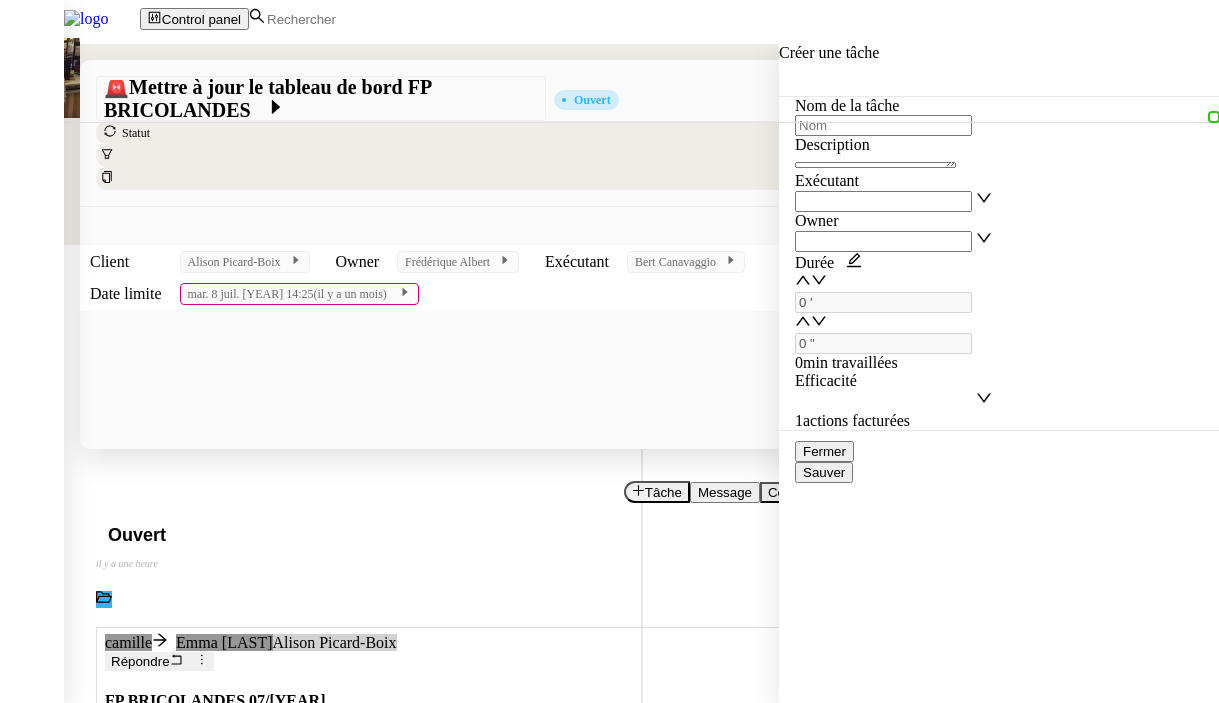 type 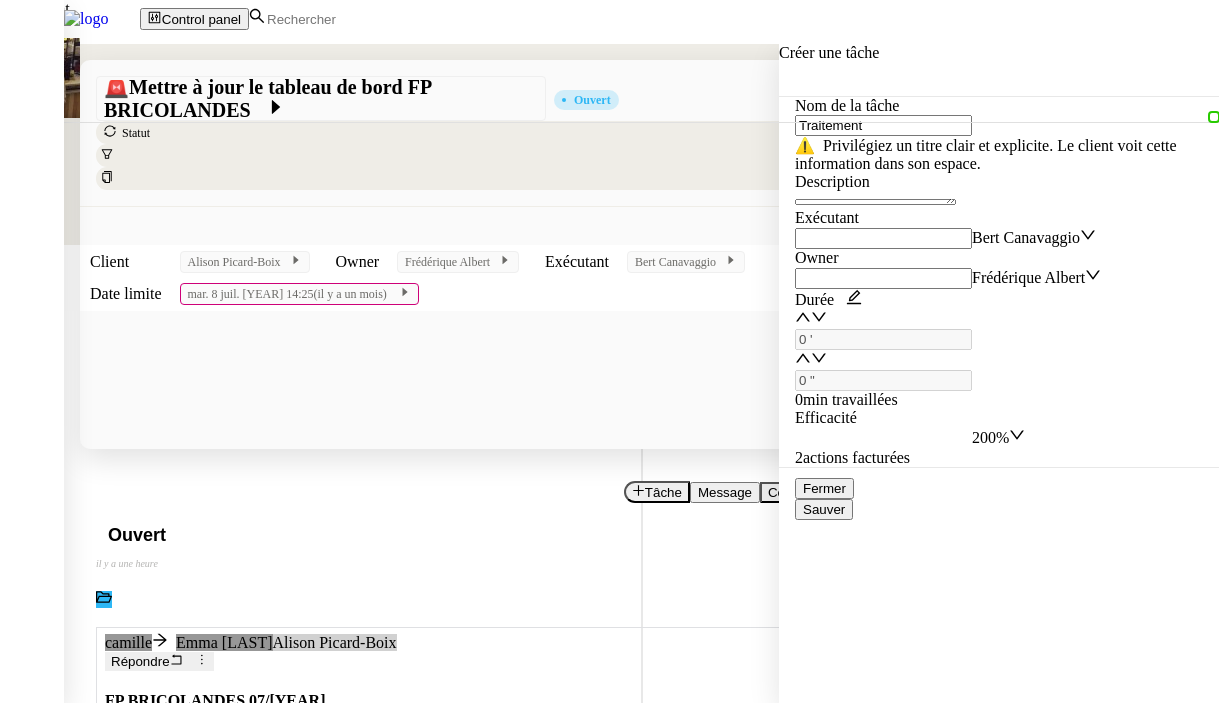 type on "Traitement" 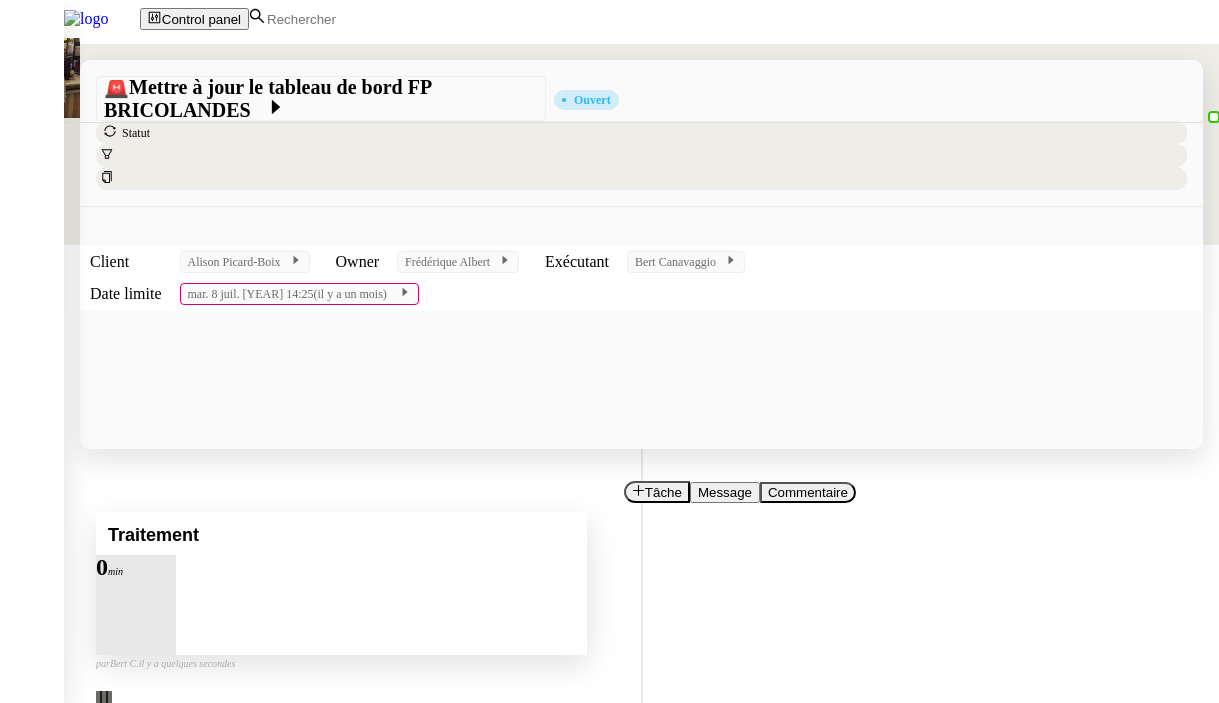 click 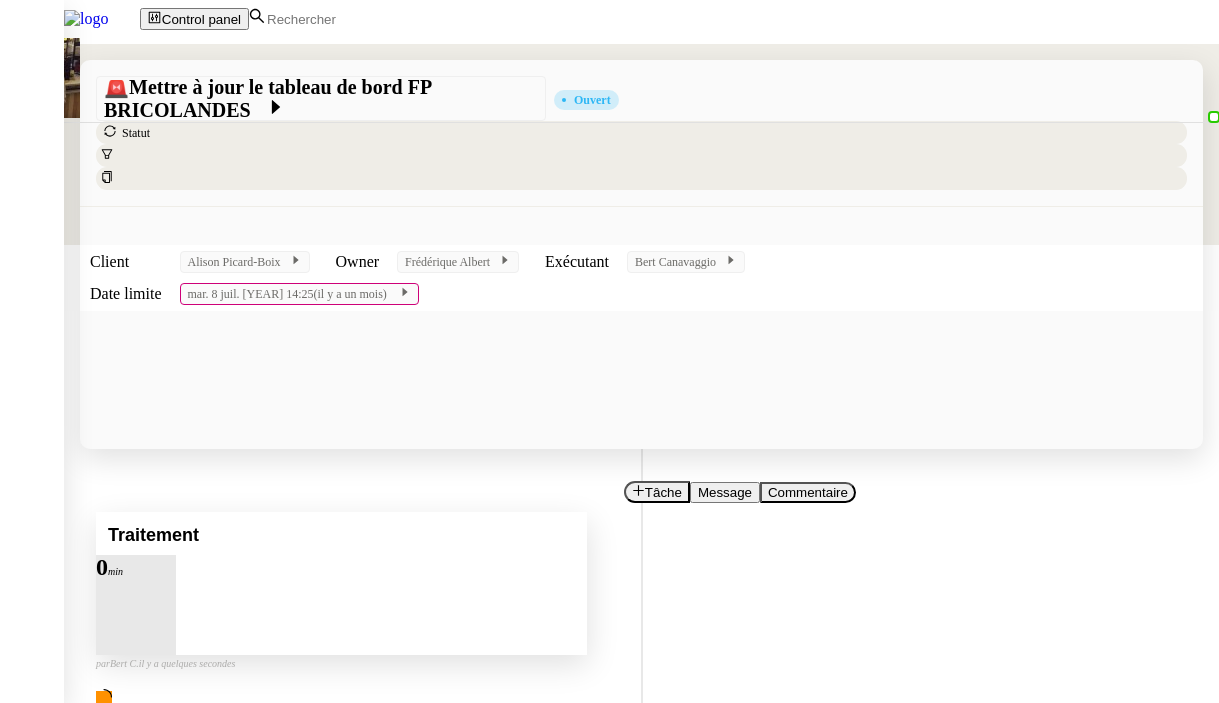 click on "Traitement     0 min false par   Bert [LAST]   il y a quelques secondes" at bounding box center (641, 610) 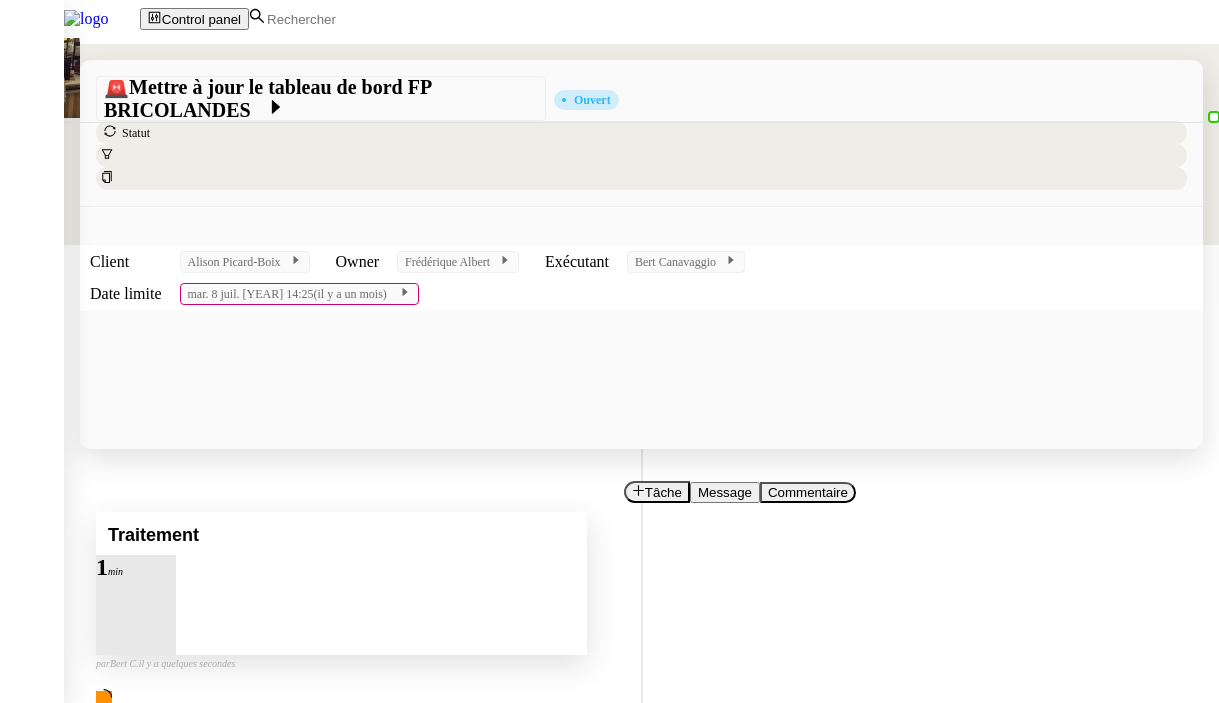 scroll, scrollTop: 579, scrollLeft: 0, axis: vertical 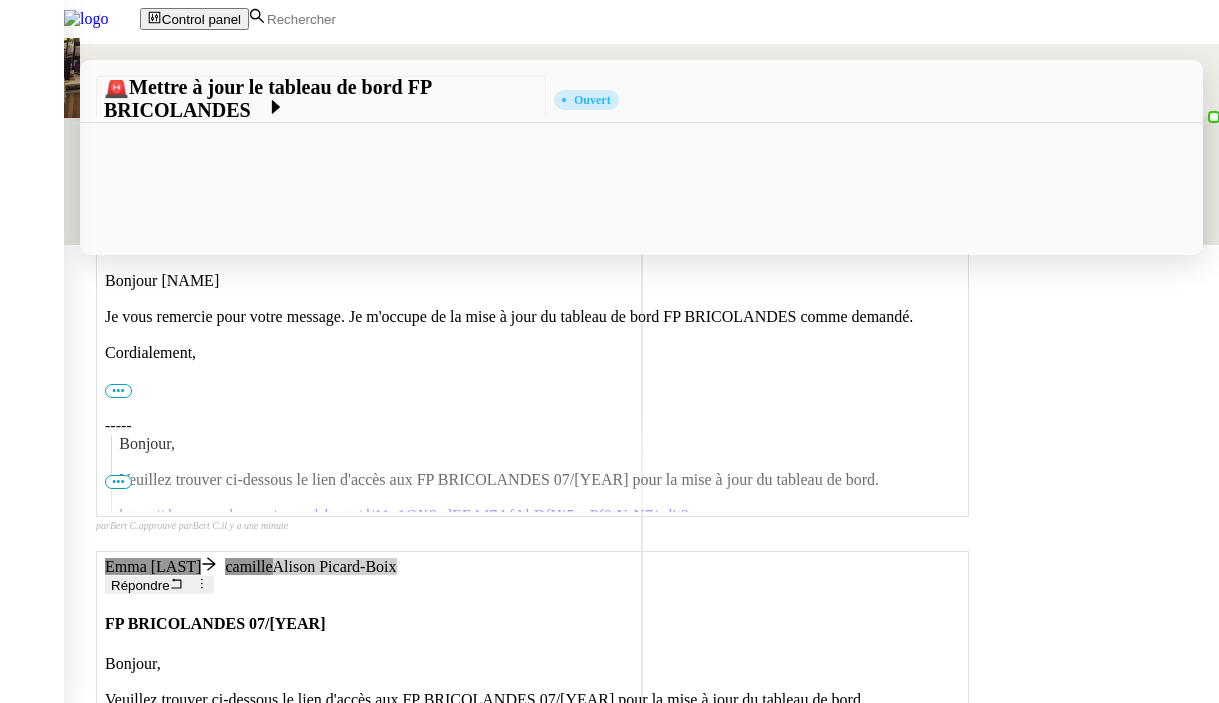 click on "https://docs.google.com/spreadsheets/d/11p1QX8cdEEAJ7AfAbDfHi5ycPf0tNrN7/edit?usp=drive_link&ouid=113229013621435377162&rtpof=true&sd=true" at bounding box center [389, 744] 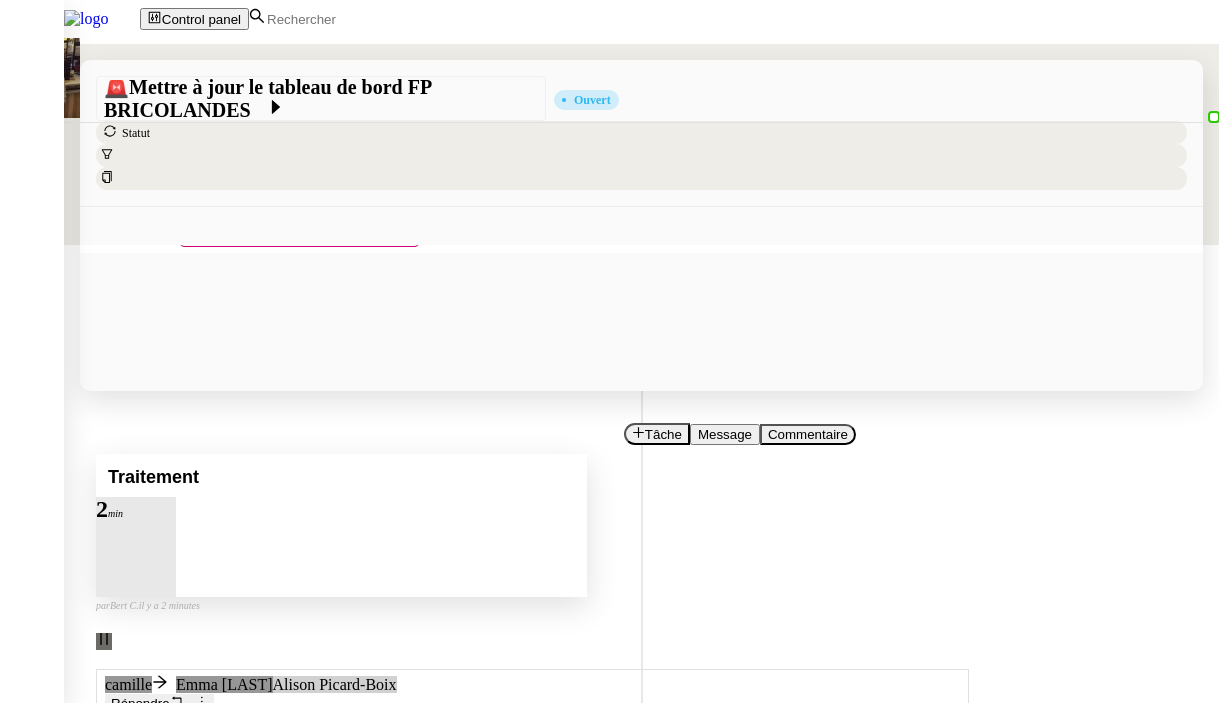 scroll, scrollTop: 0, scrollLeft: 0, axis: both 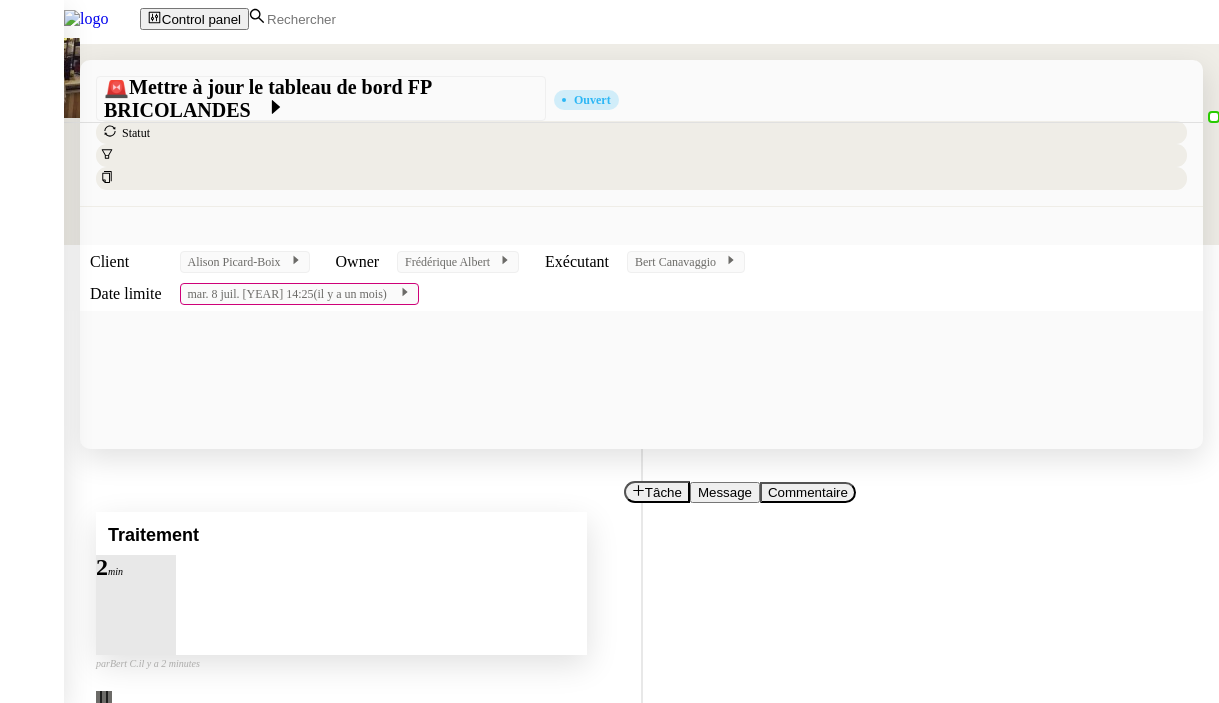 click on "Répondre" at bounding box center (140, 762) 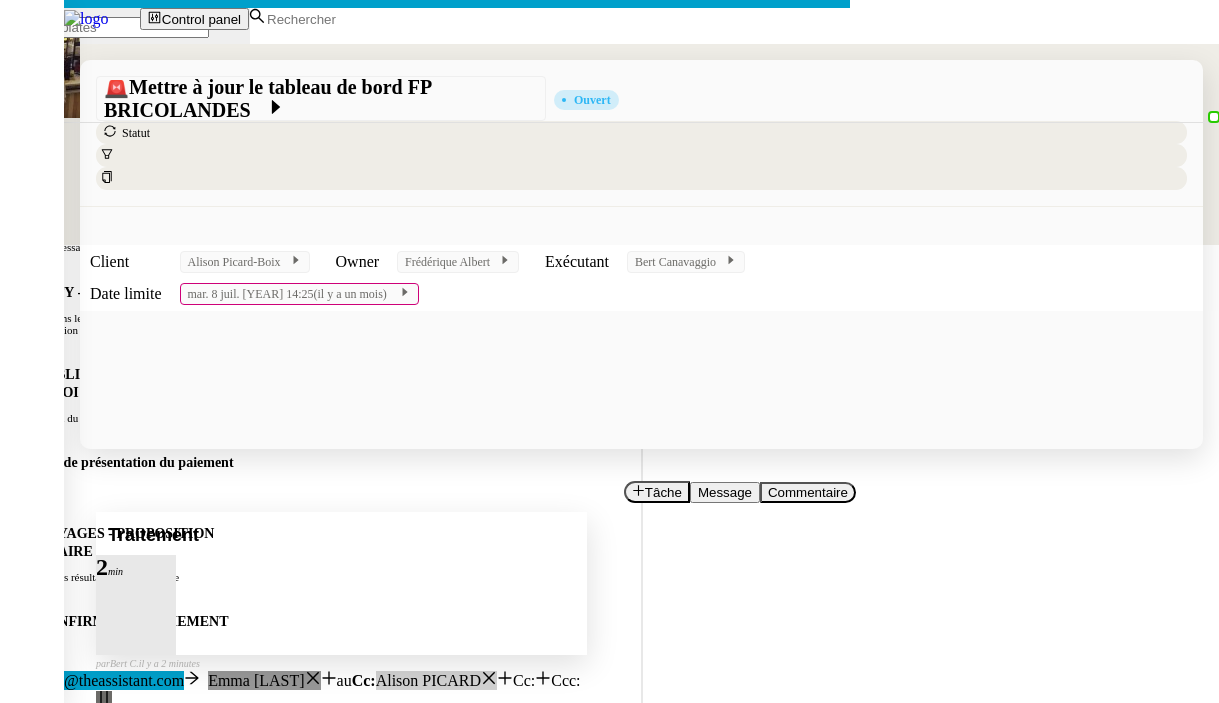 click on "Demande complétée" at bounding box center [105, 1016] 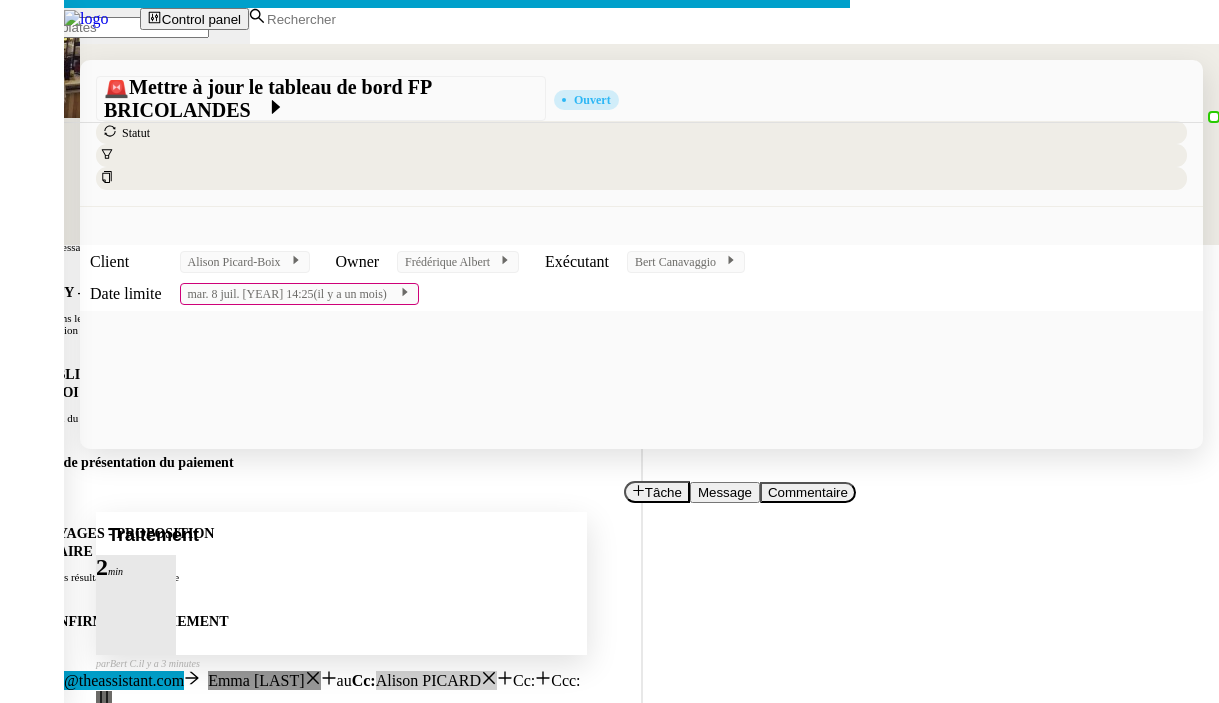 click on "Supprimer" 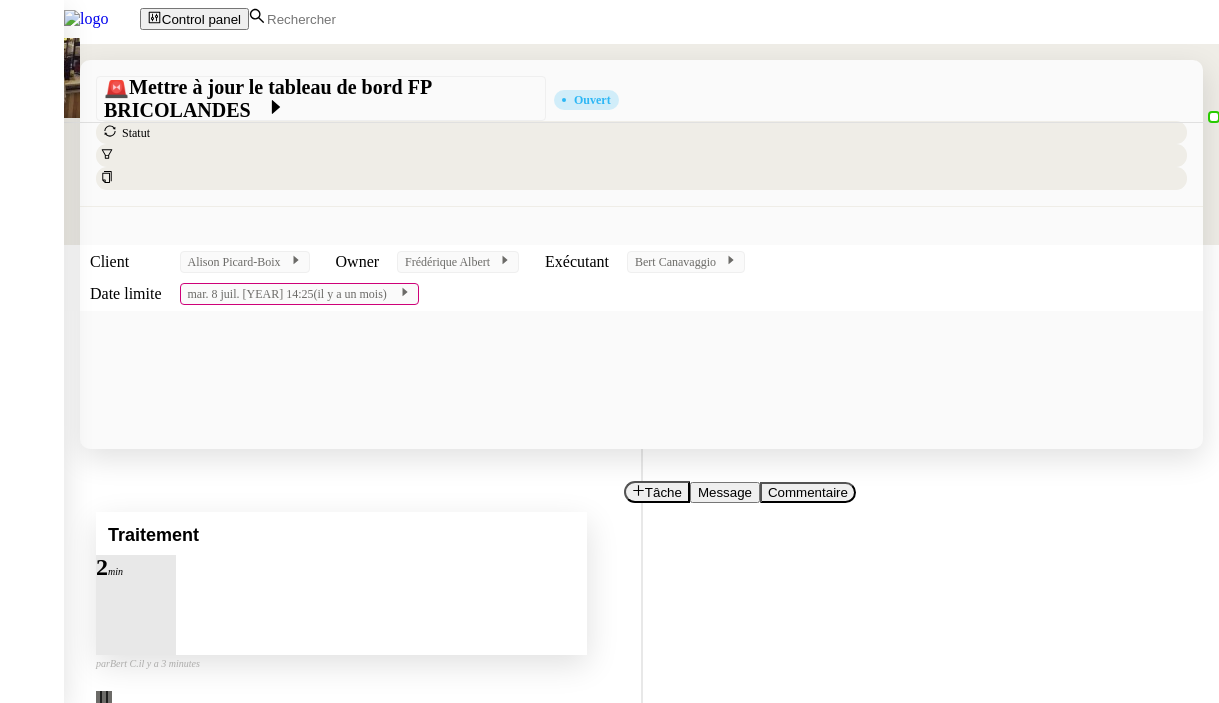 scroll, scrollTop: 3, scrollLeft: 0, axis: vertical 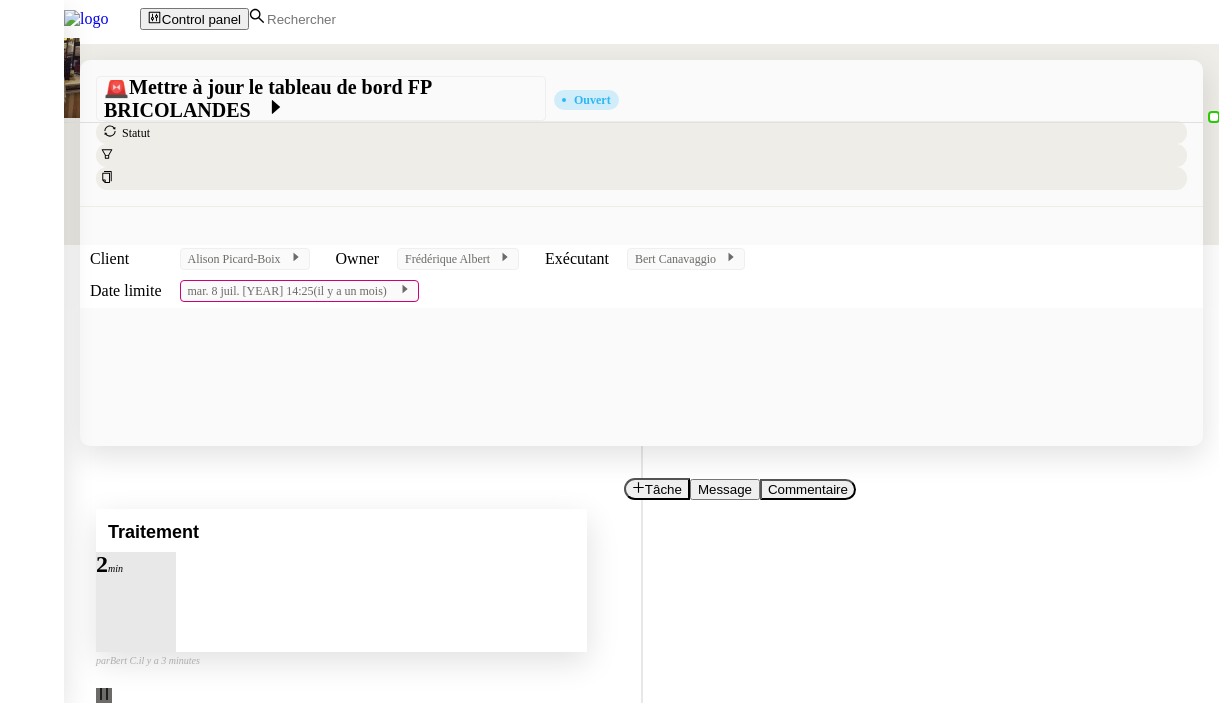 click on "Traitement     2 min false par   Bert [LAST]   il y a 3 minutes" at bounding box center (641, 607) 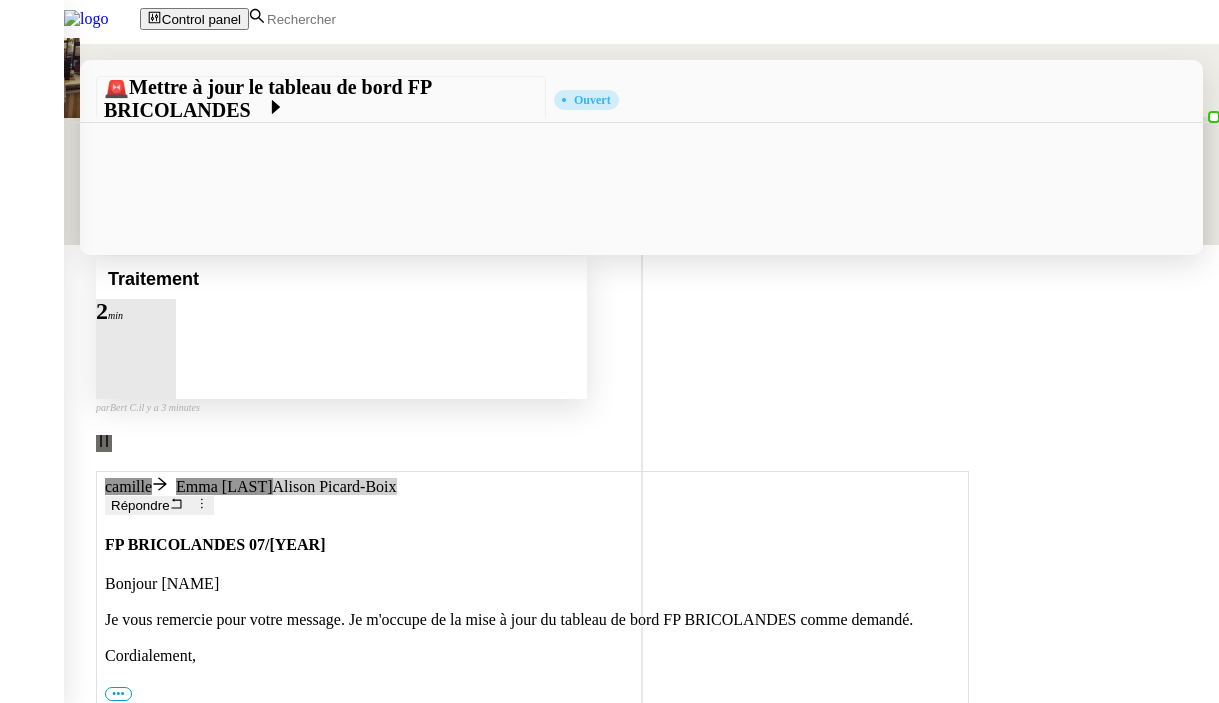 scroll, scrollTop: 39, scrollLeft: 0, axis: vertical 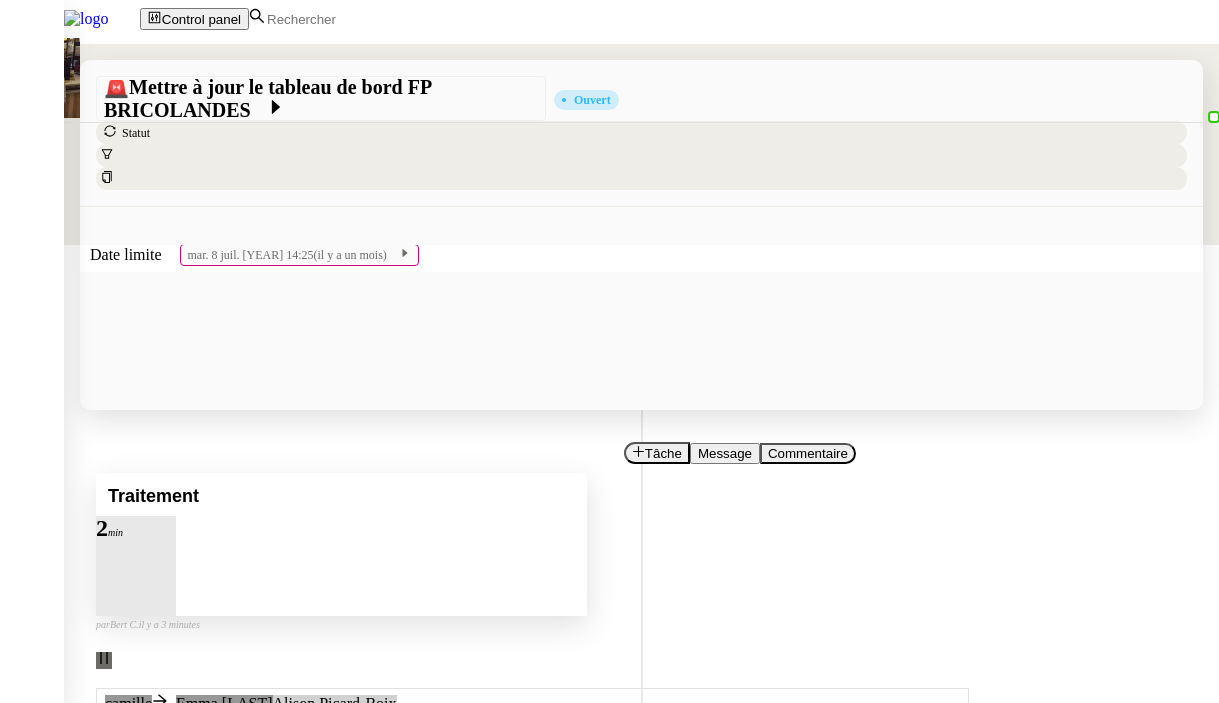 click on "Répondre" at bounding box center (532, 722) 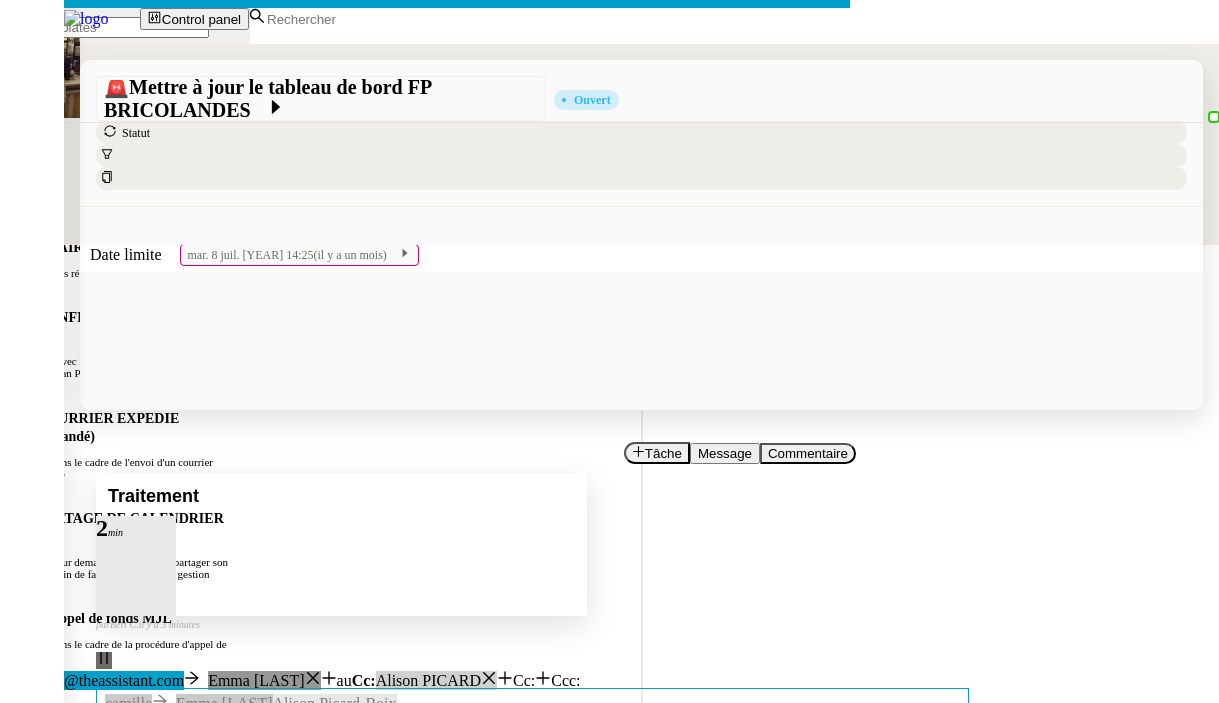 scroll, scrollTop: 0, scrollLeft: 0, axis: both 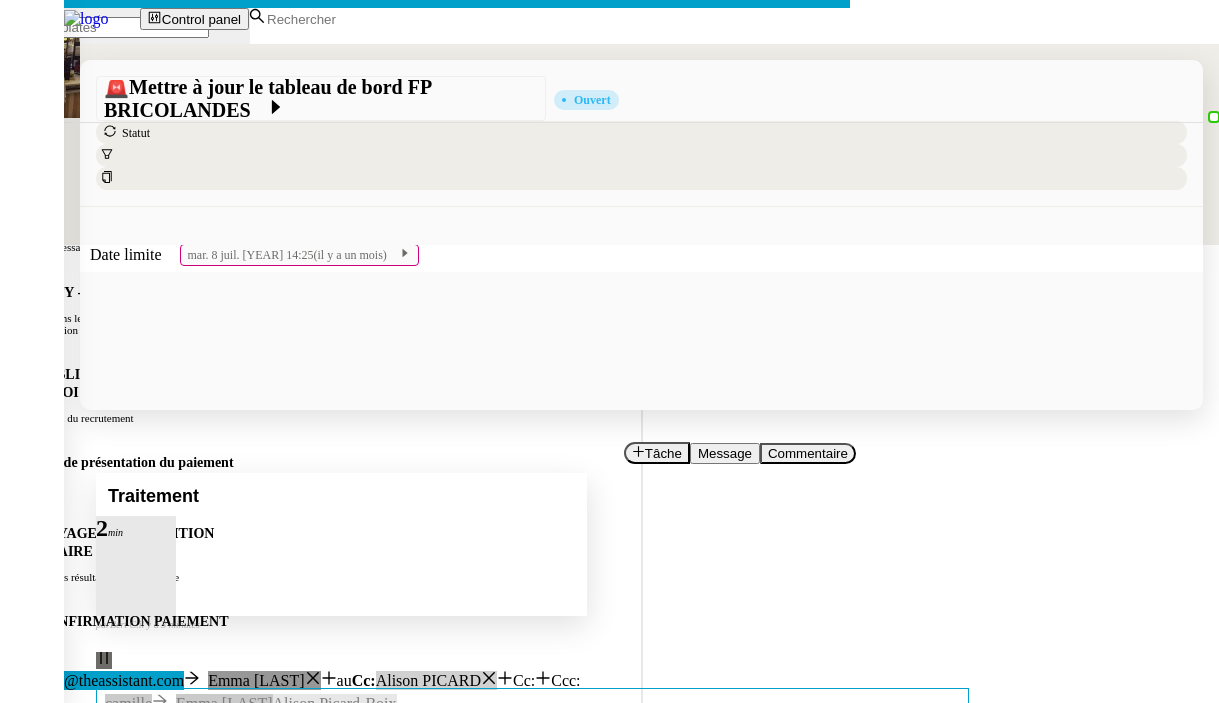 click on "Service" at bounding box center (24, 74) 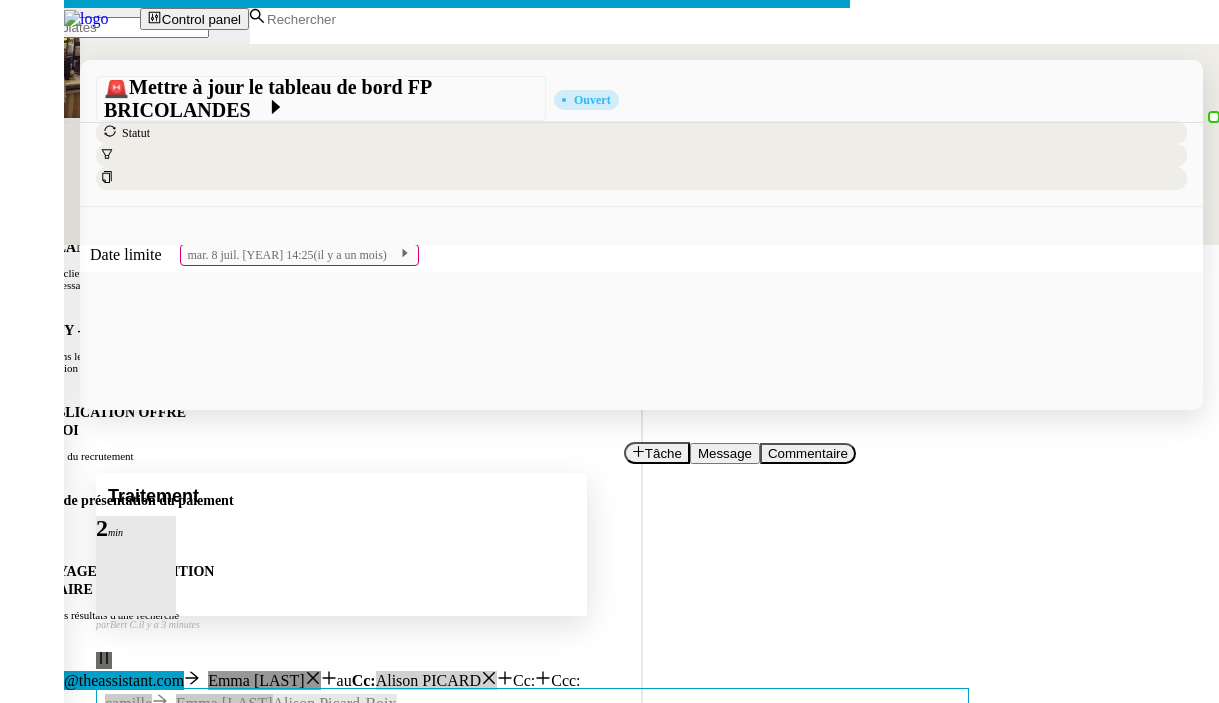 click on "Service" at bounding box center (24, 74) 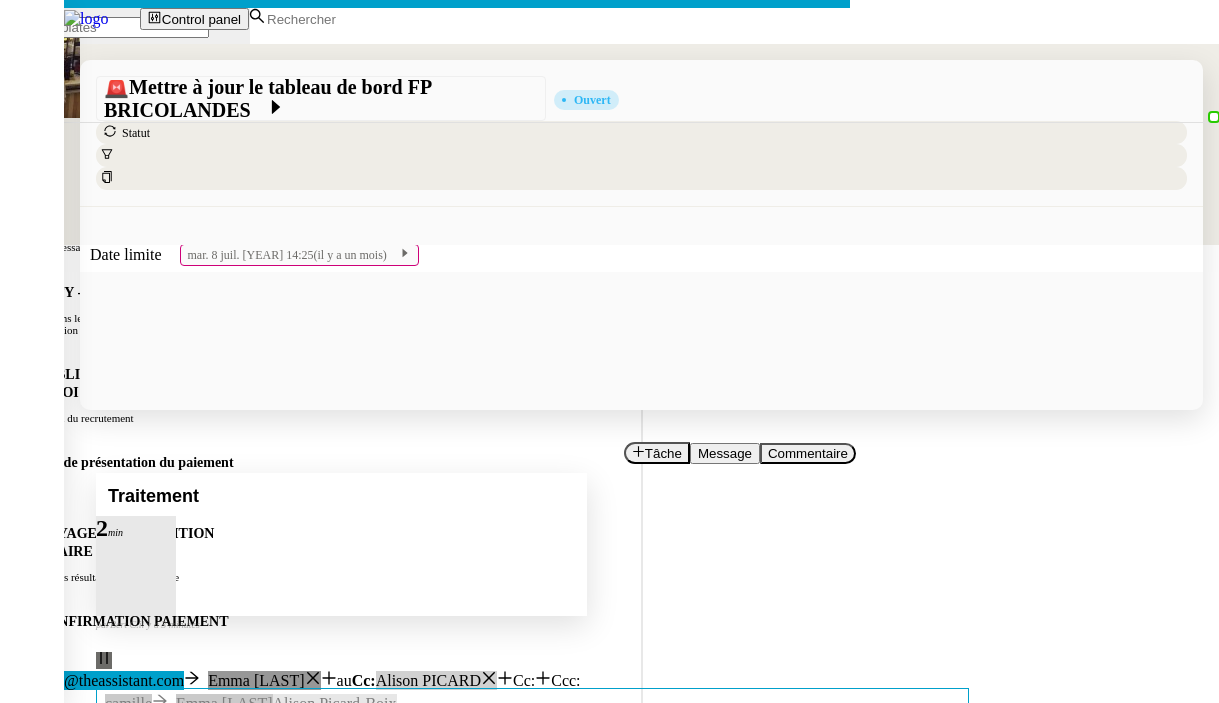 click on "Service" at bounding box center [24, 74] 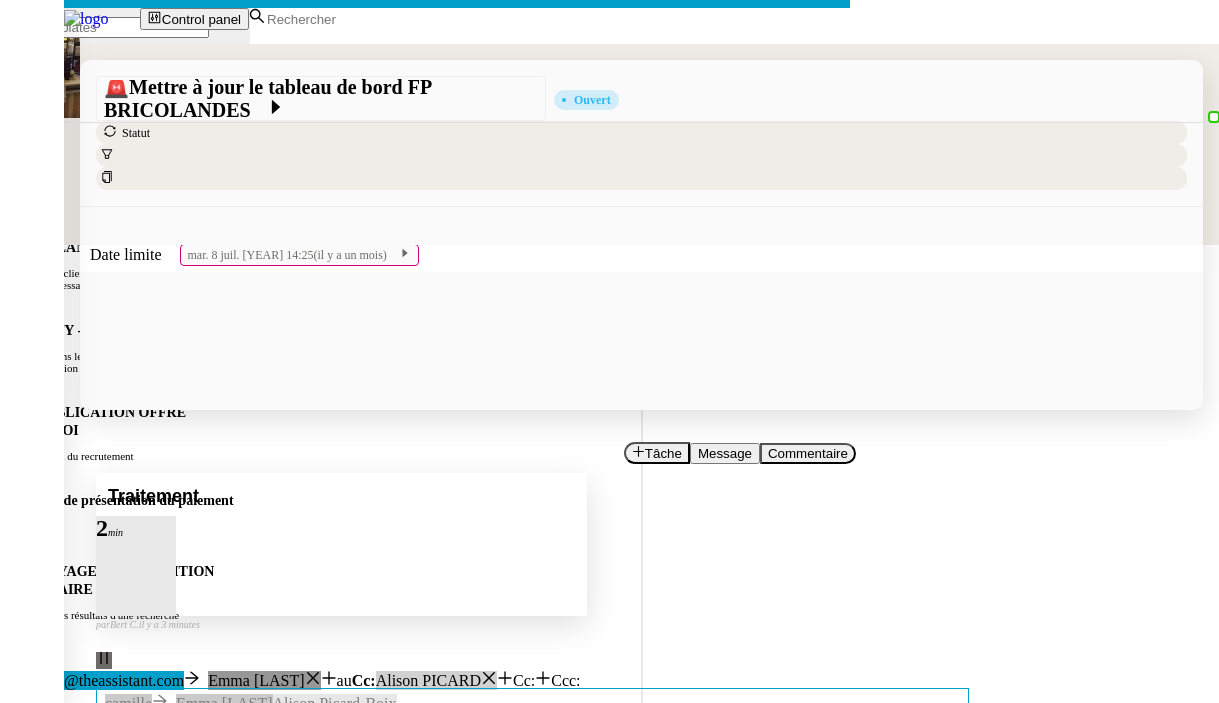 click on "Service" at bounding box center [24, 74] 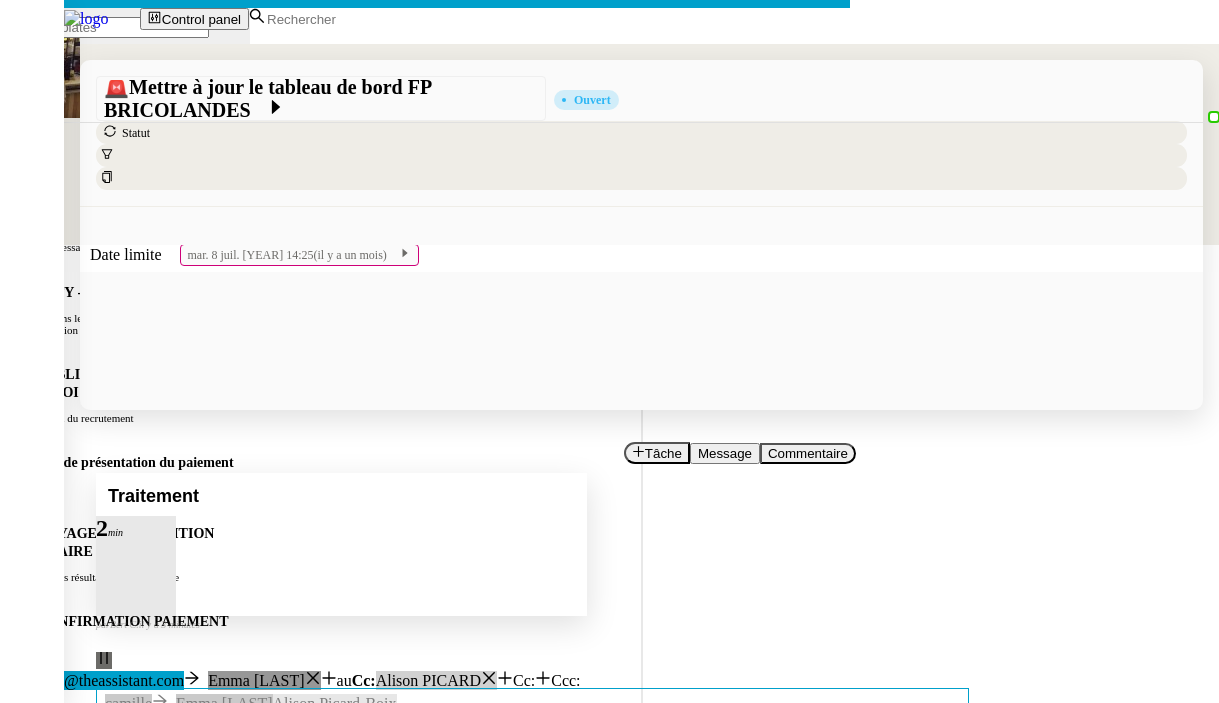 click on "Service" at bounding box center (24, 74) 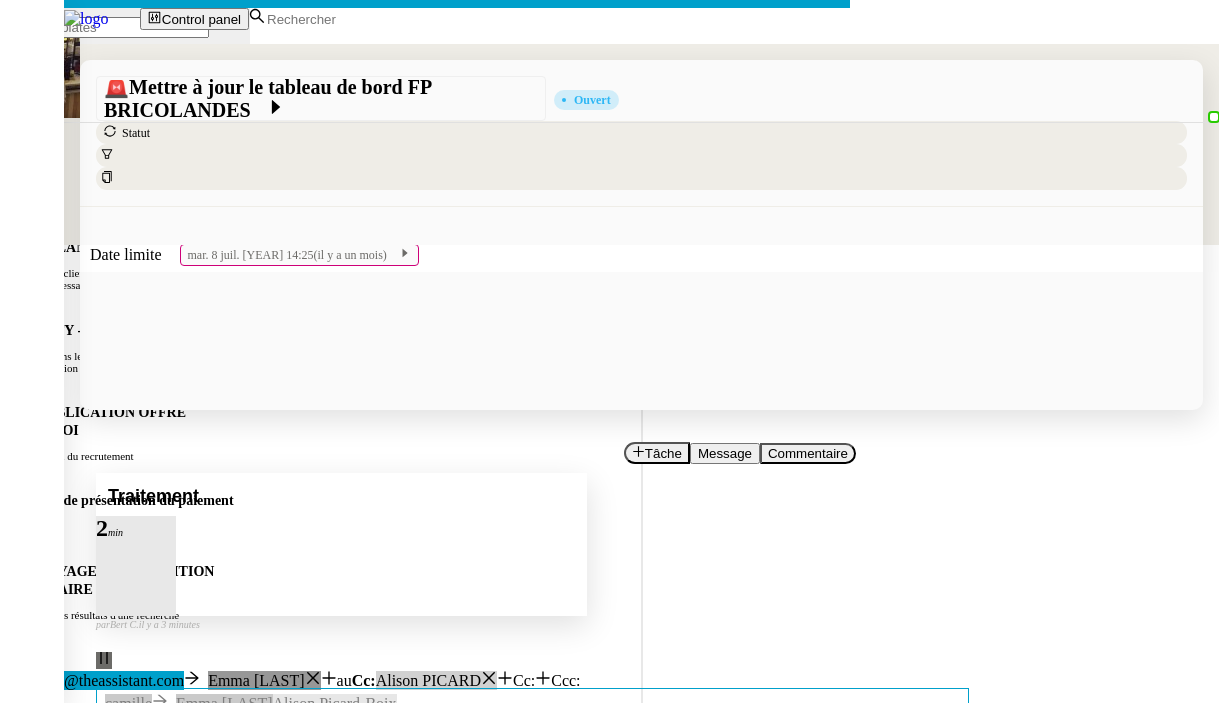 click on "Common" at bounding box center (30, 112) 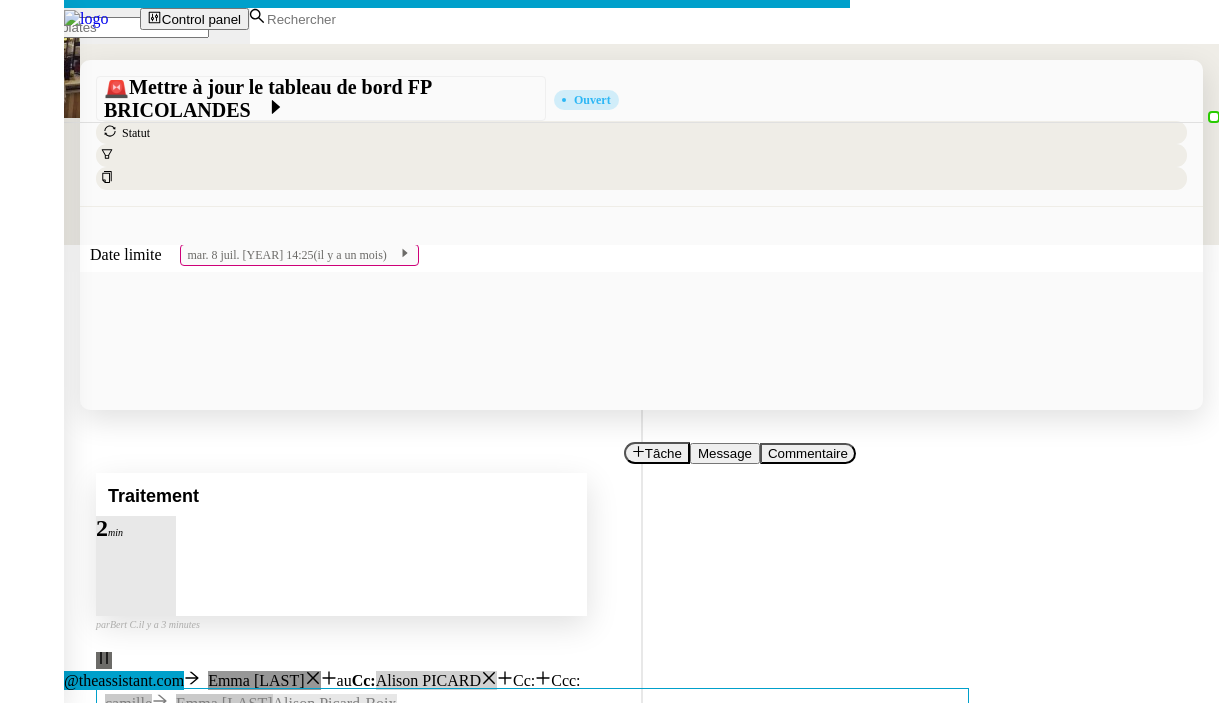 click on "Service" at bounding box center (24, 74) 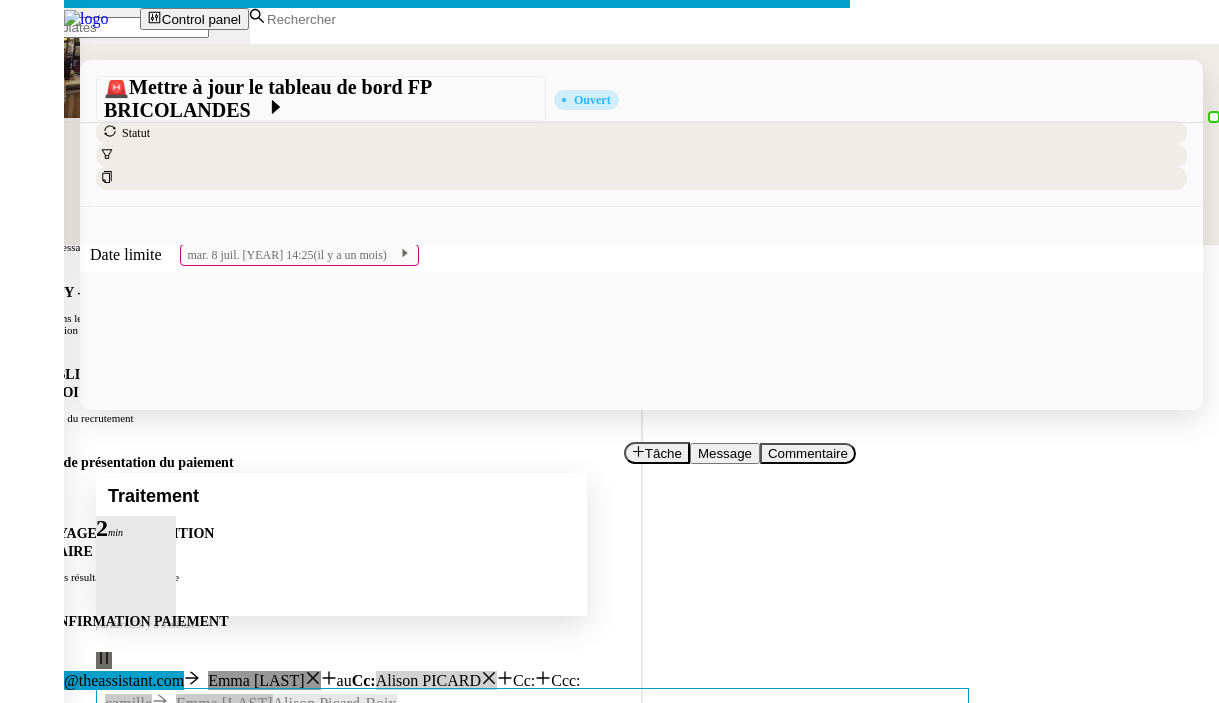 click on "Service" at bounding box center (24, 74) 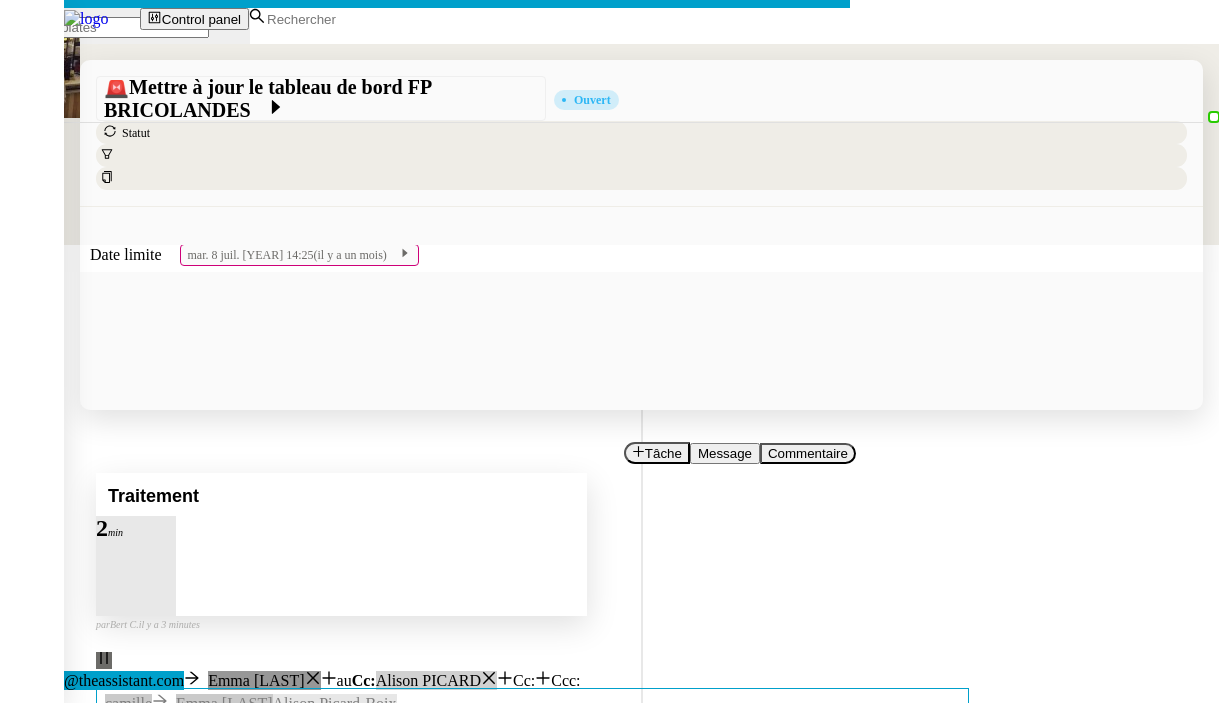 click on "Common" at bounding box center (30, 112) 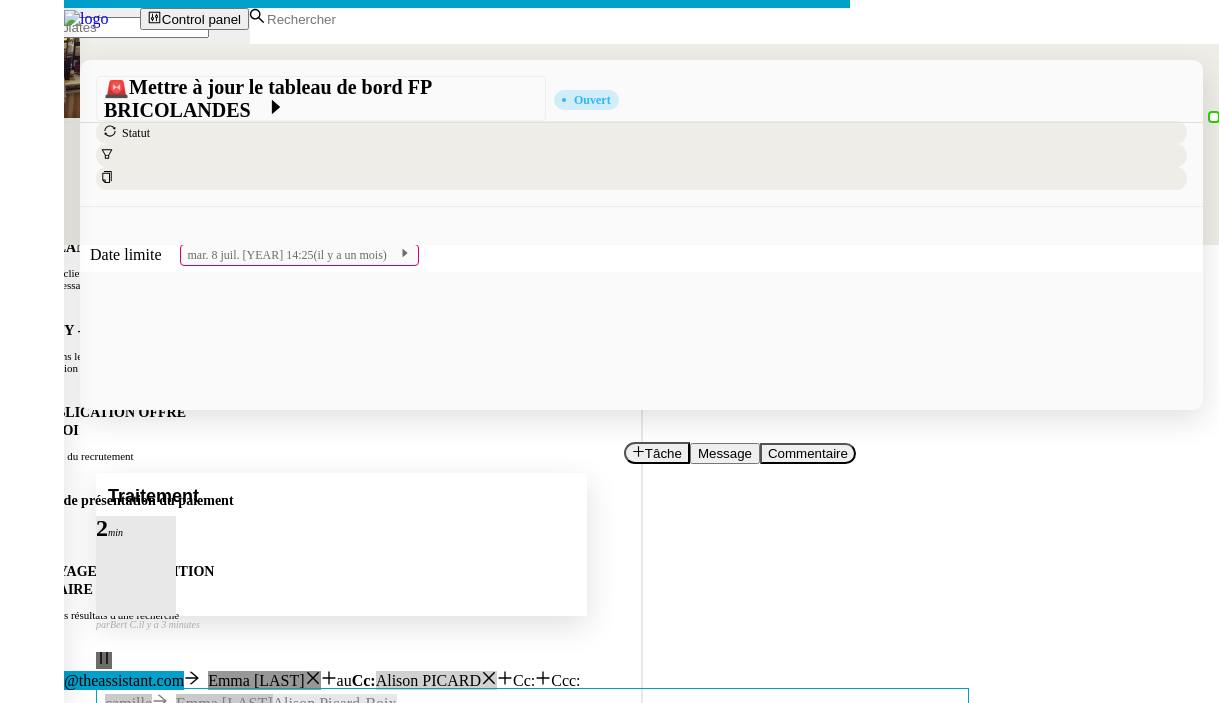 click on "Common" at bounding box center [30, 112] 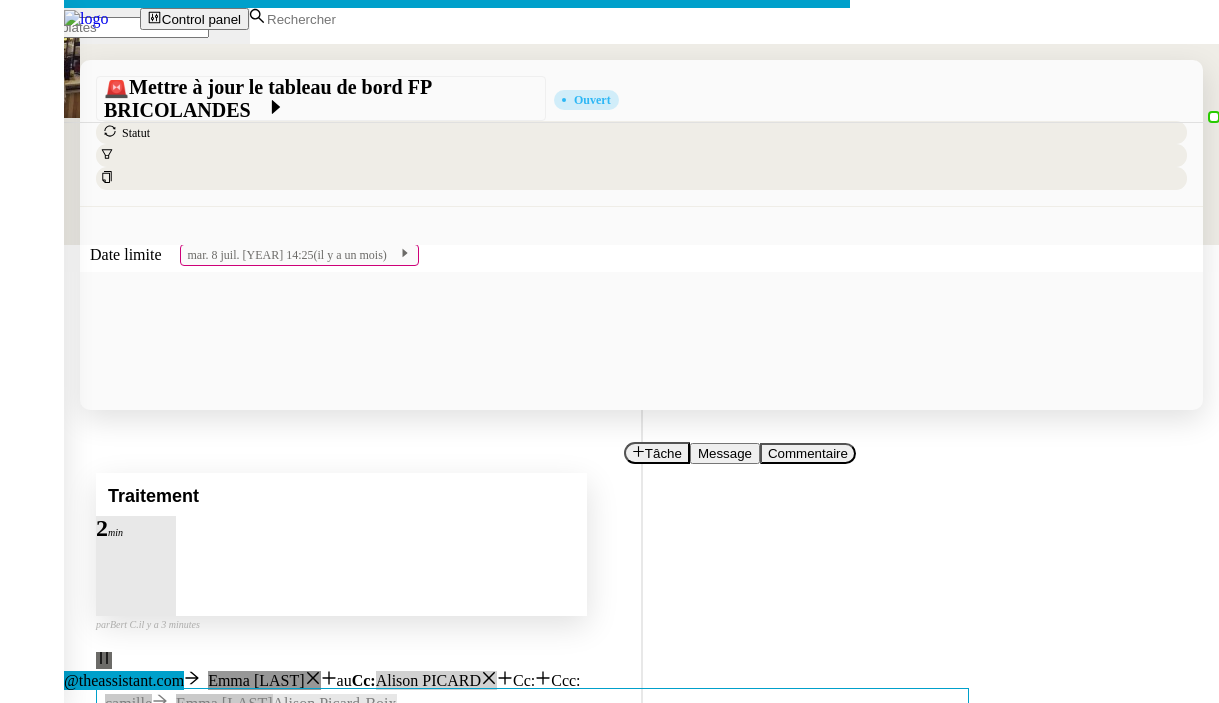 click on "Other" at bounding box center (18, 150) 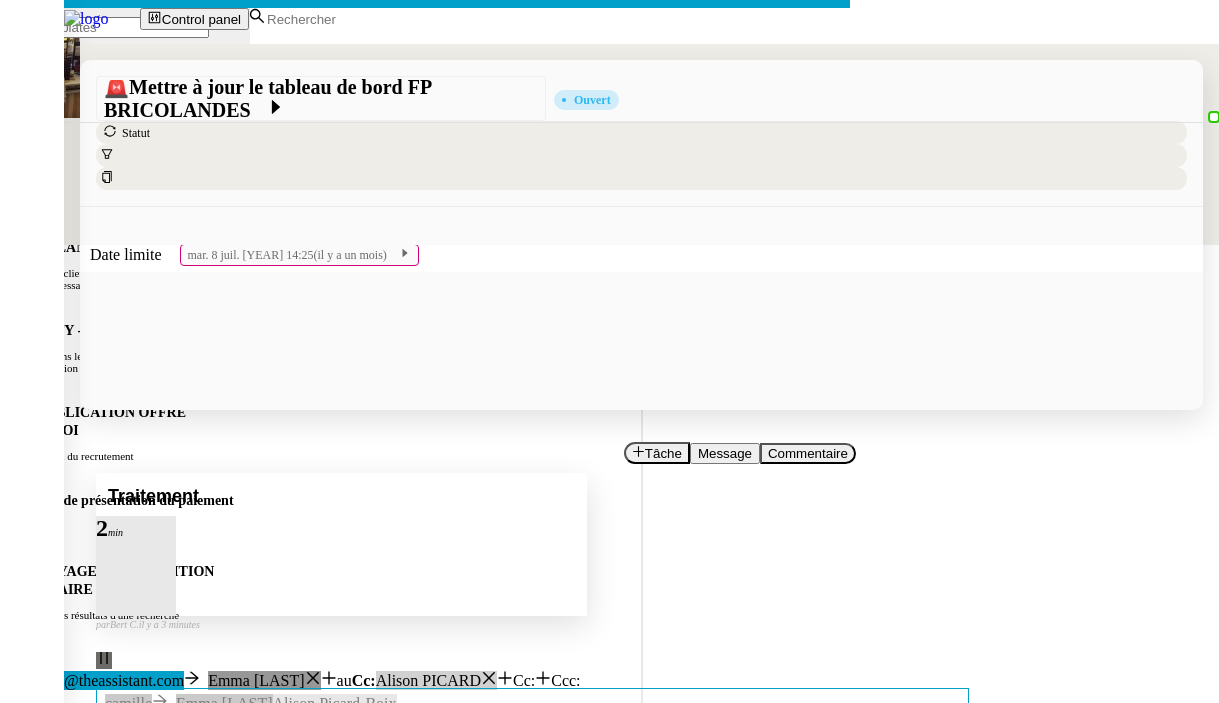 click on "Service" at bounding box center (24, 74) 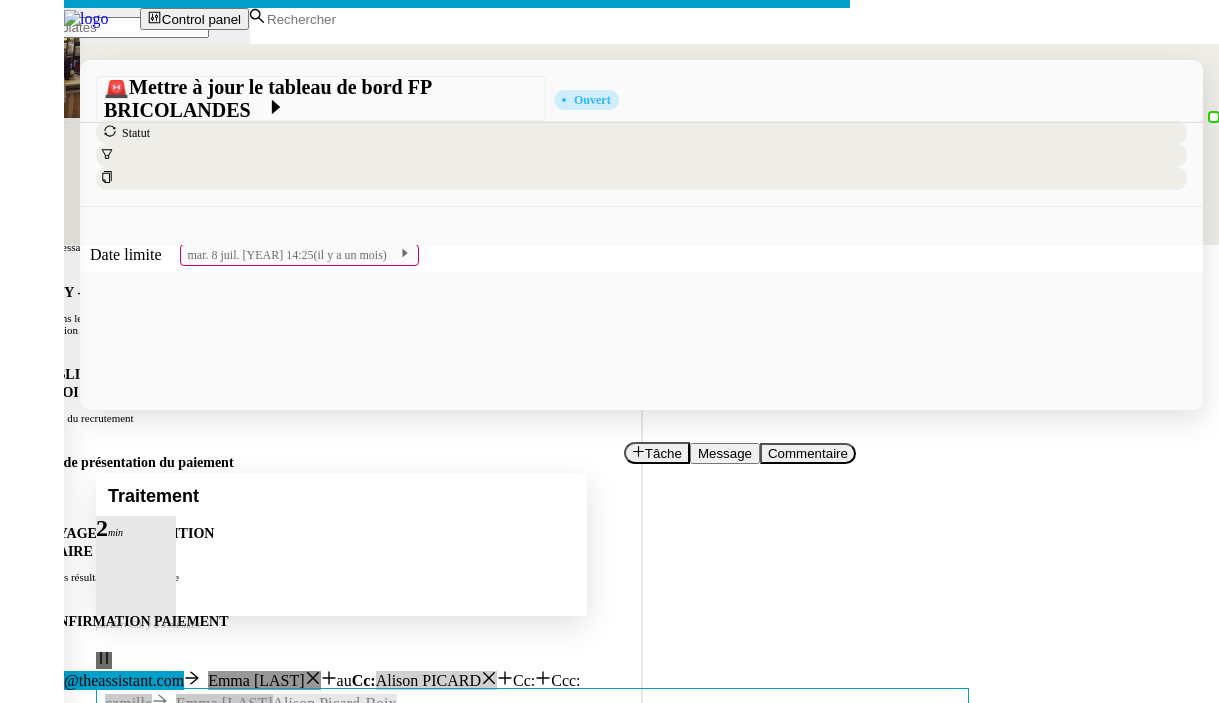 click on "Service" at bounding box center [24, 74] 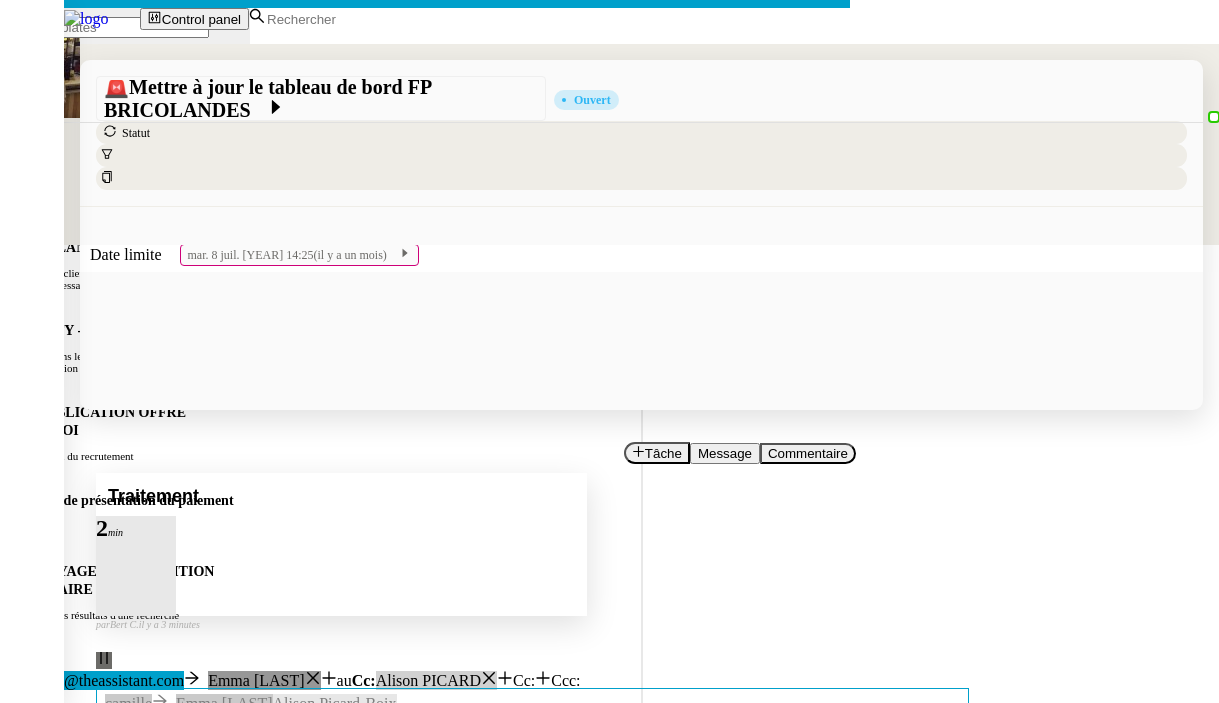 click on "Common" at bounding box center [30, 112] 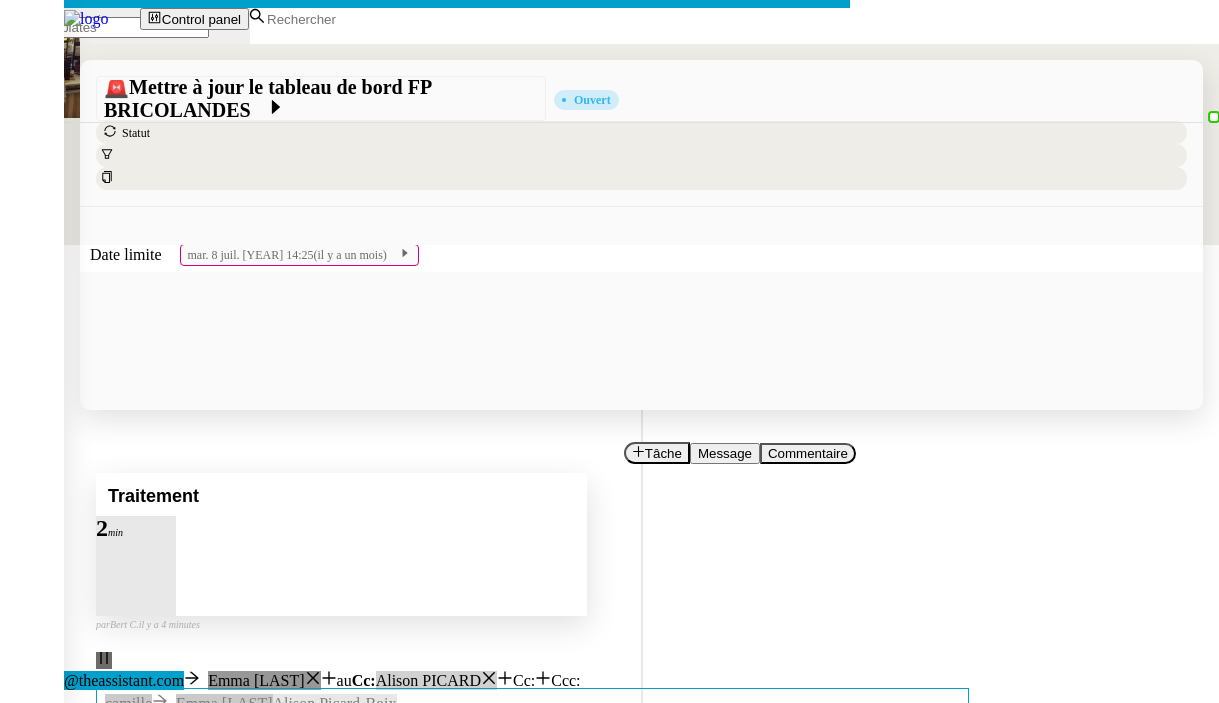 click on "Service" at bounding box center [24, 74] 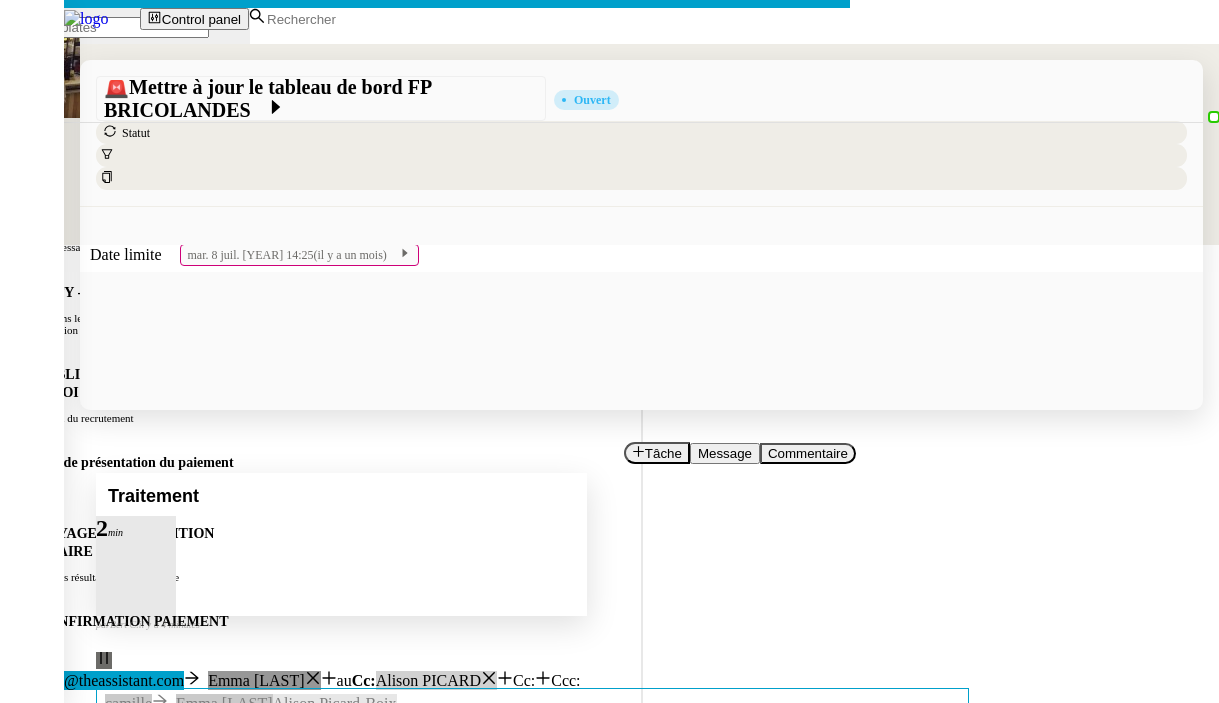 click on "Service" at bounding box center (24, 74) 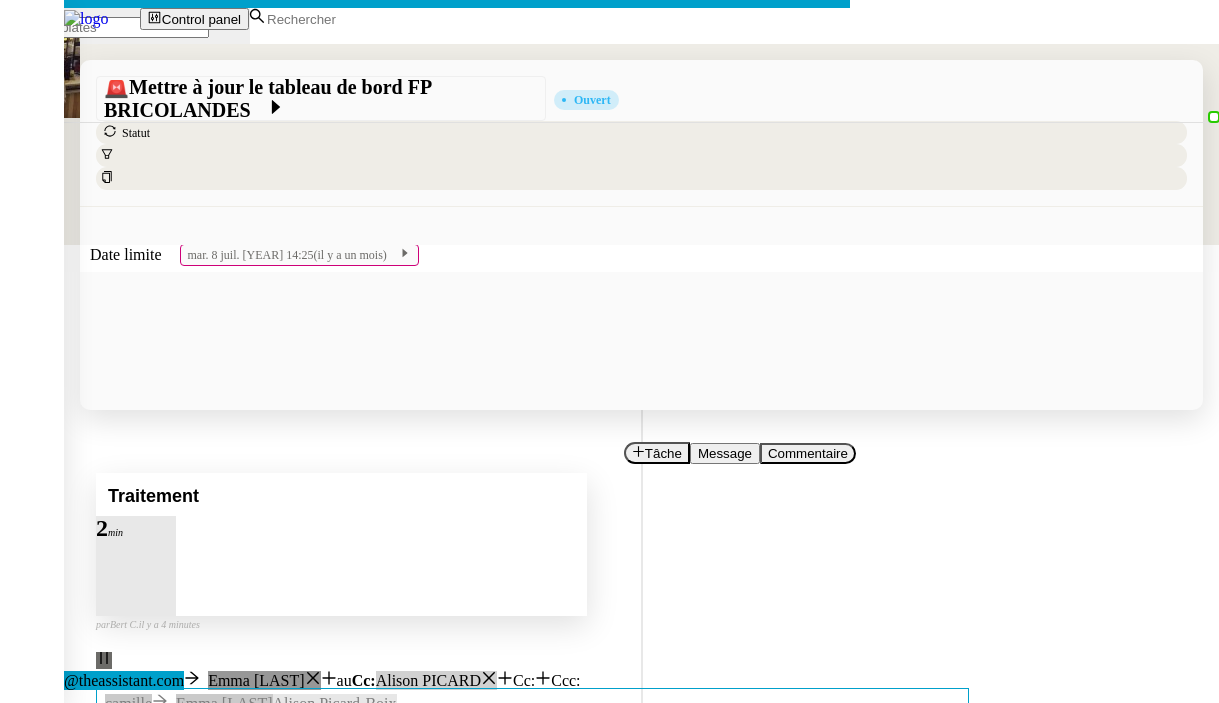 click on "Service" at bounding box center (24, 74) 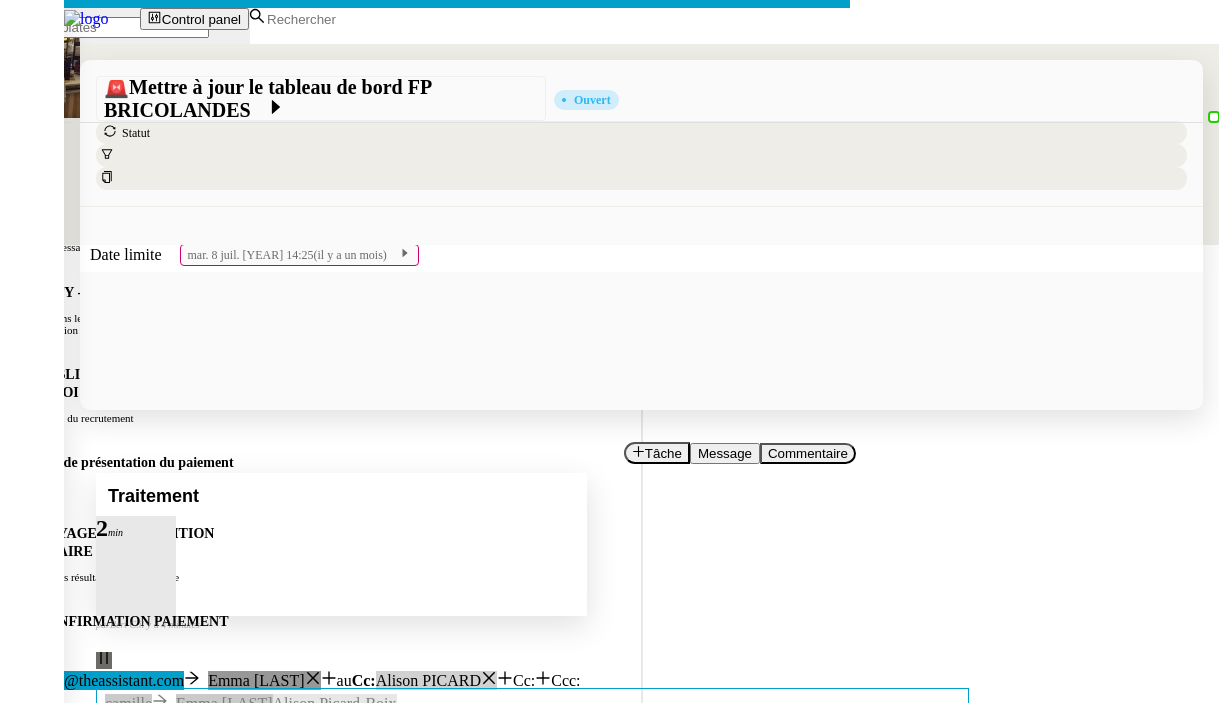 click on "Service" at bounding box center [24, 74] 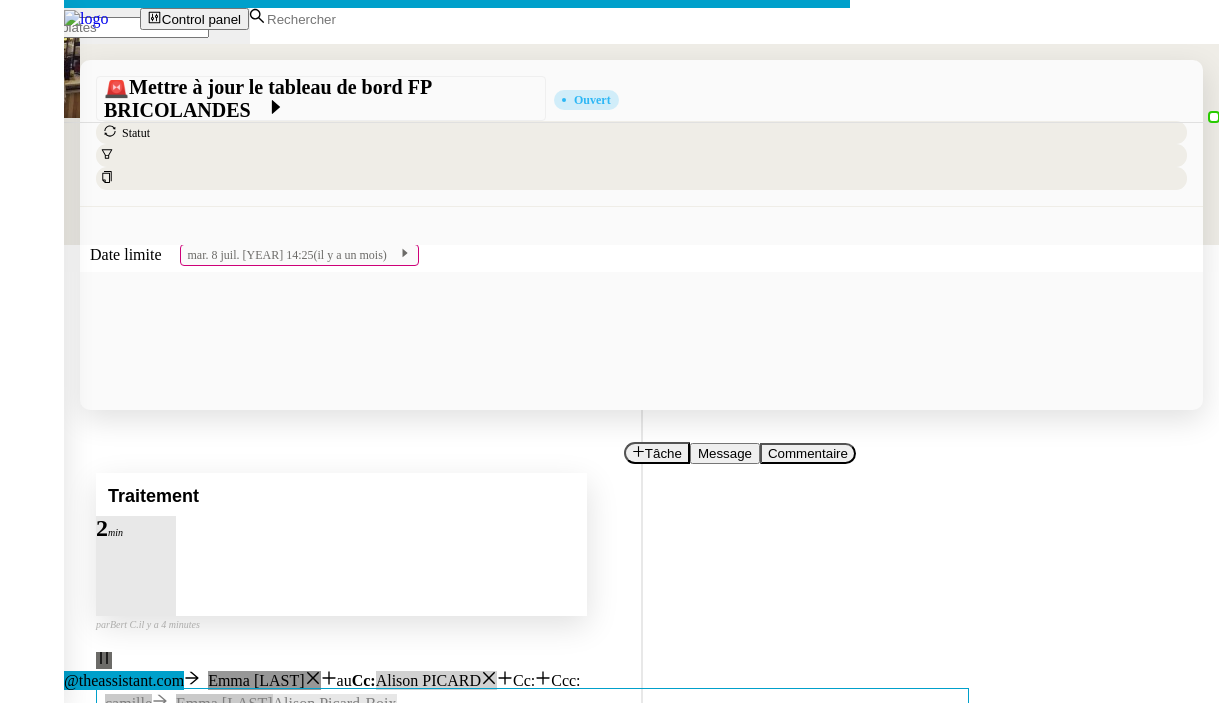 click on "Common" at bounding box center (30, 112) 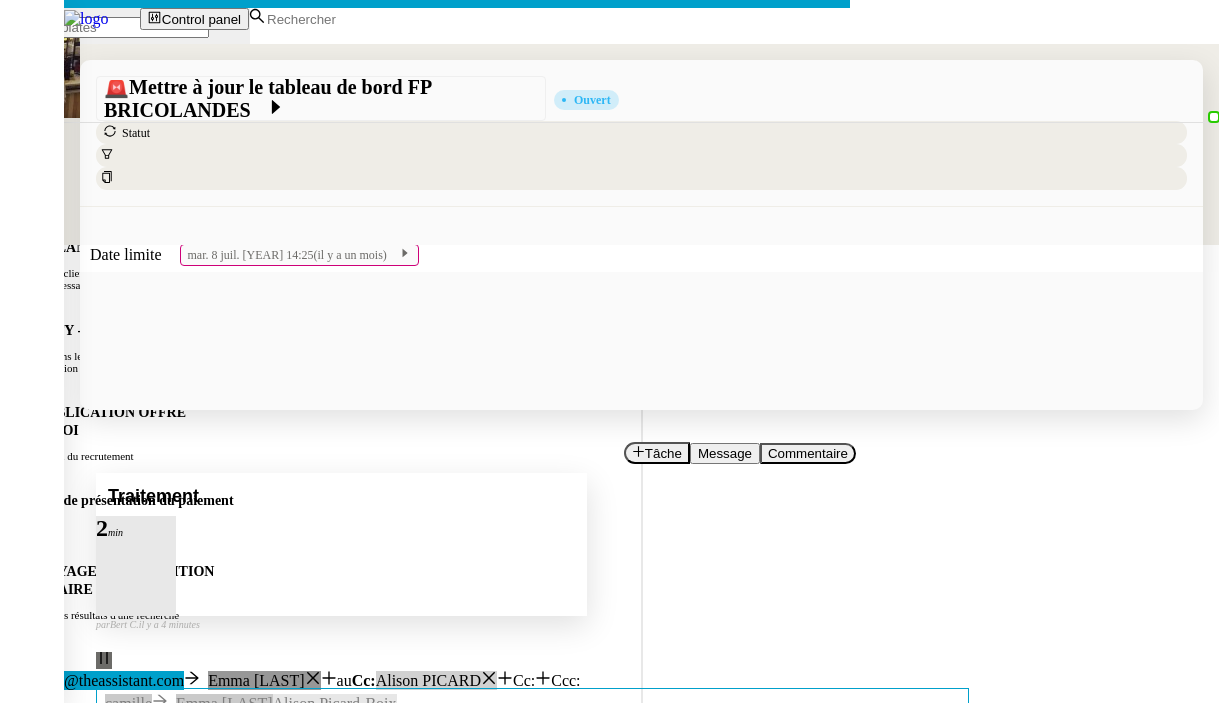 click on "Common" at bounding box center [30, 112] 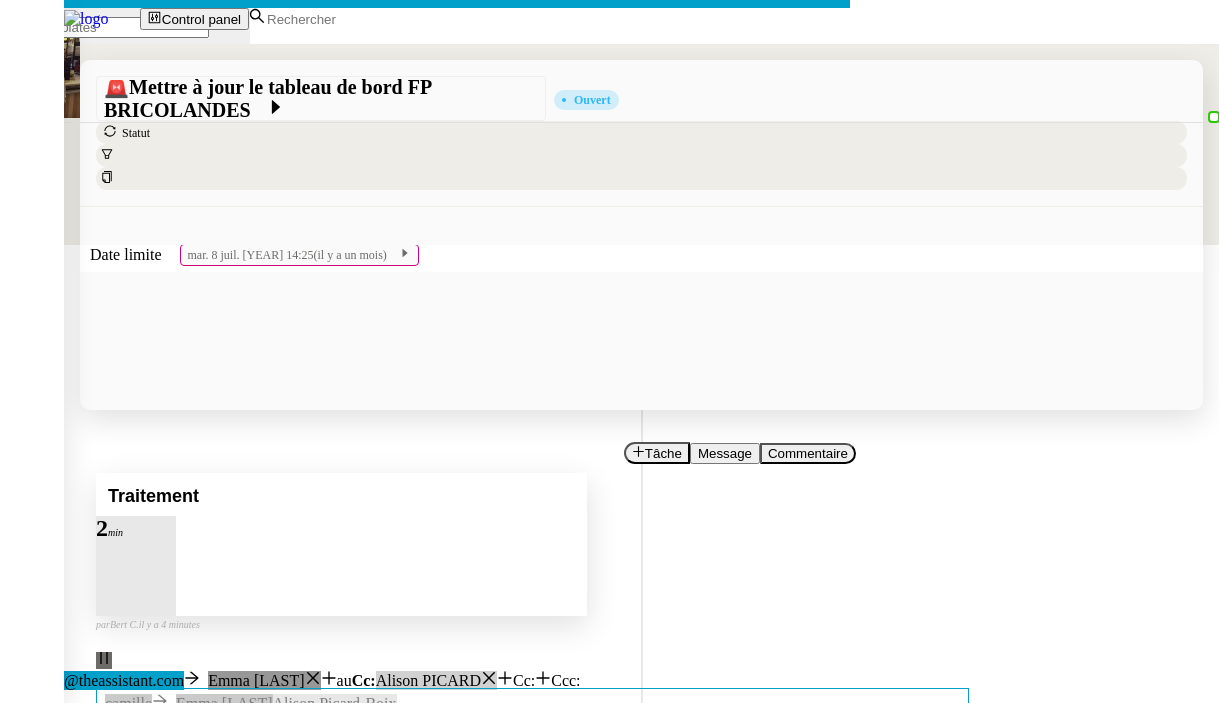 click on "Other" at bounding box center (18, 150) 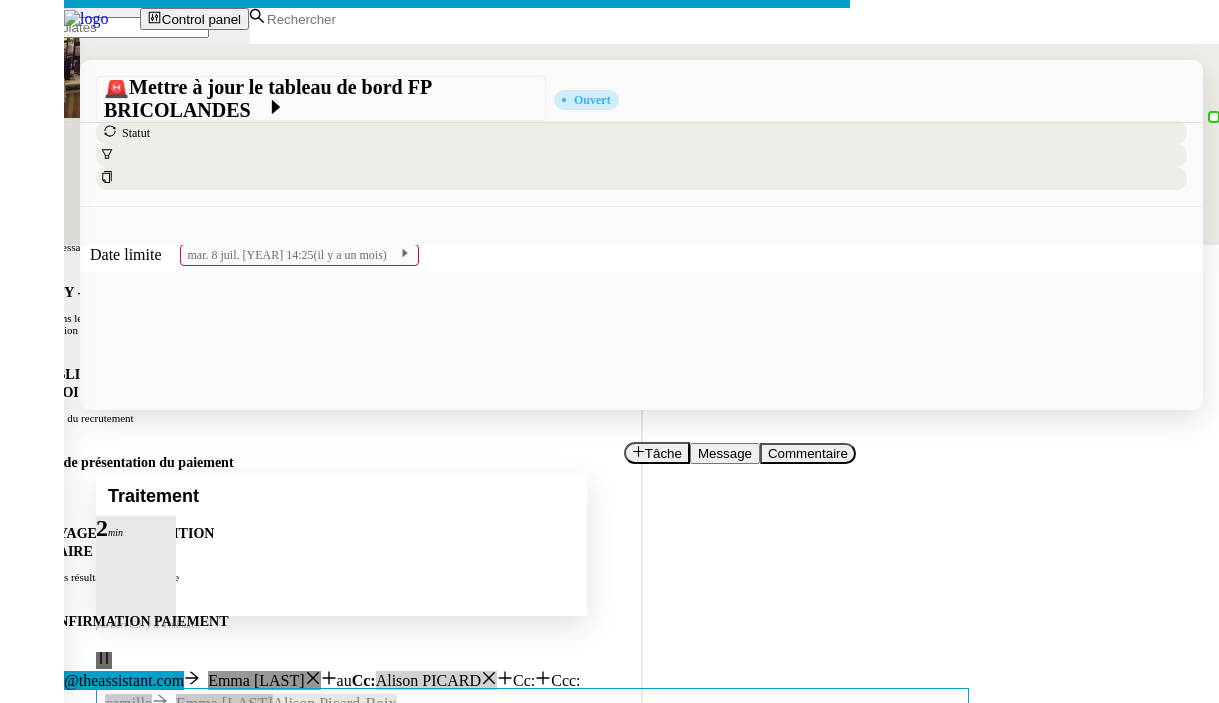 click on "Service" at bounding box center (24, 74) 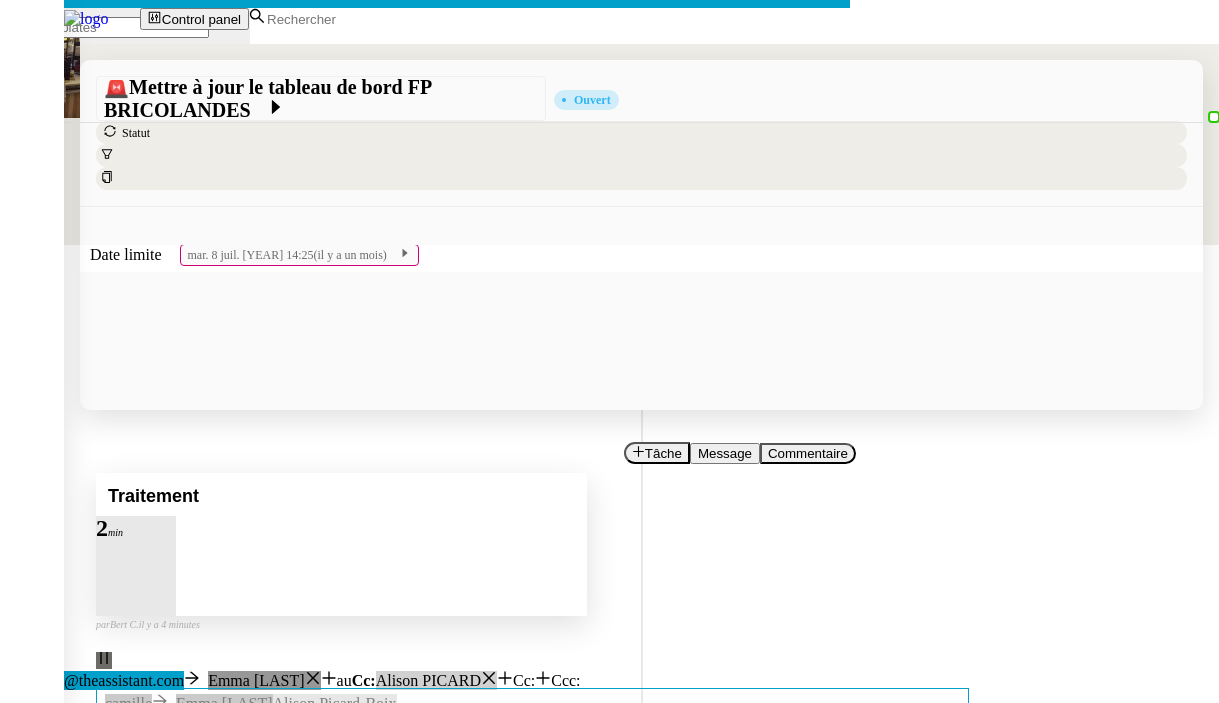 click on "Service" at bounding box center (24, 74) 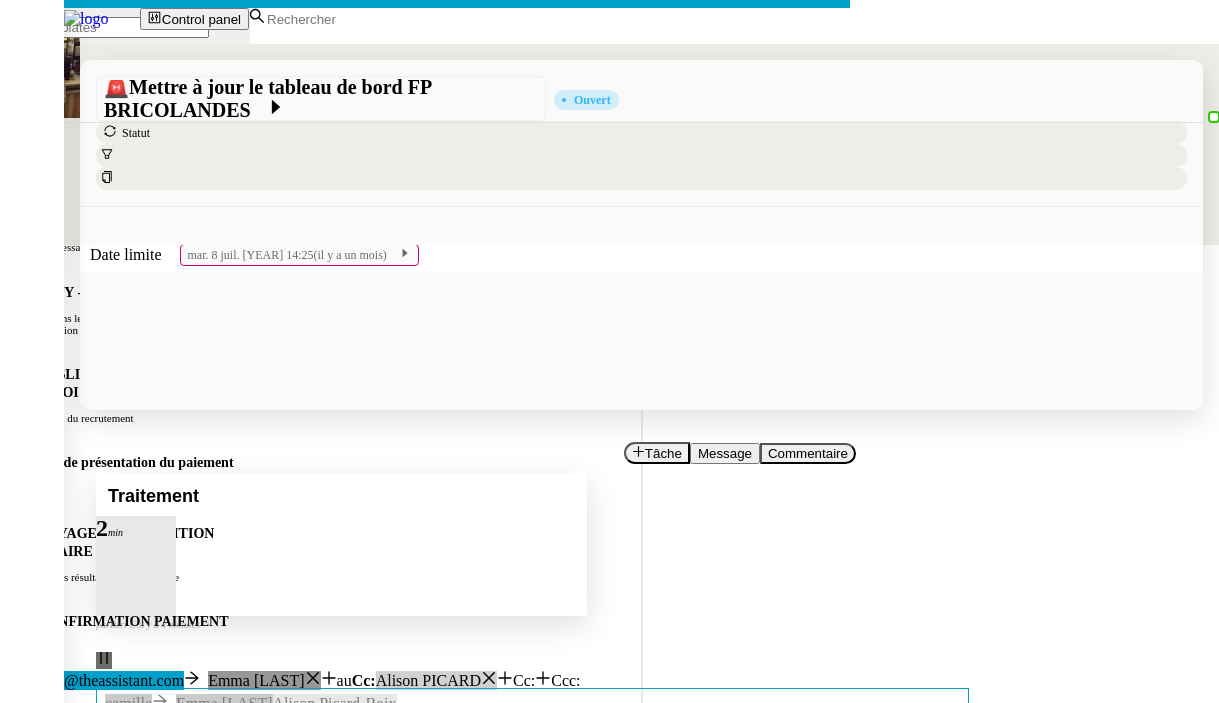 click 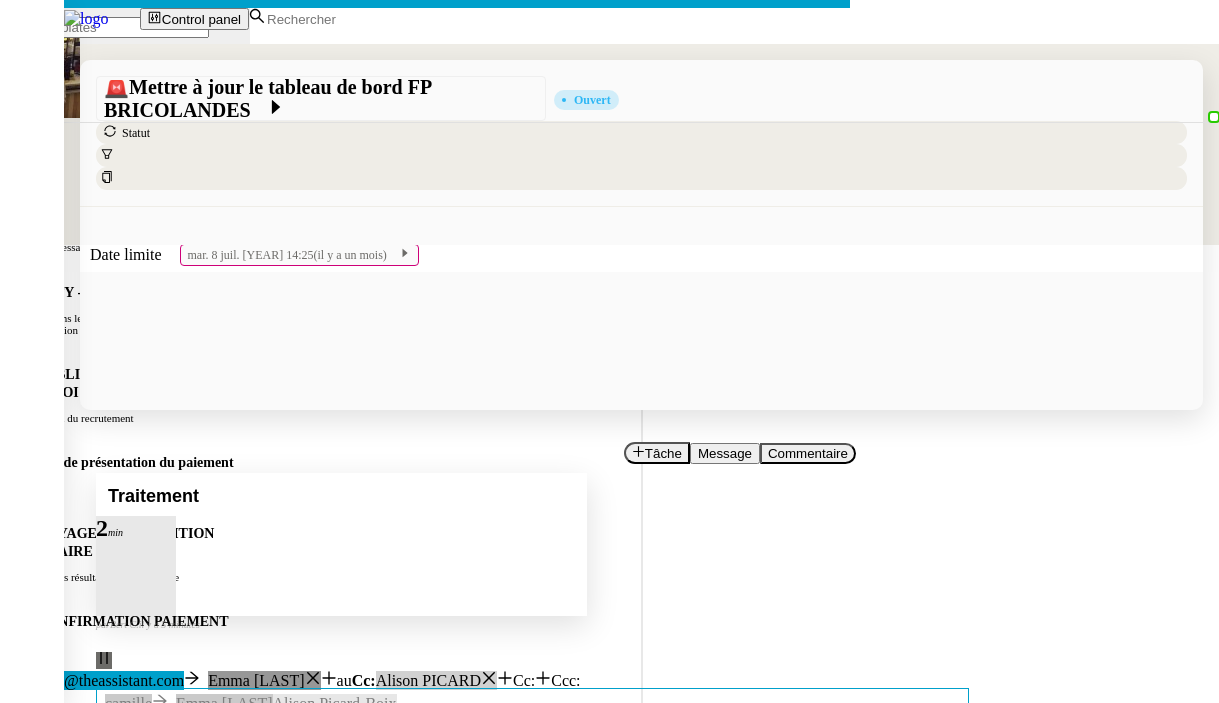 drag, startPoint x: 463, startPoint y: 197, endPoint x: 590, endPoint y: 352, distance: 200.38463 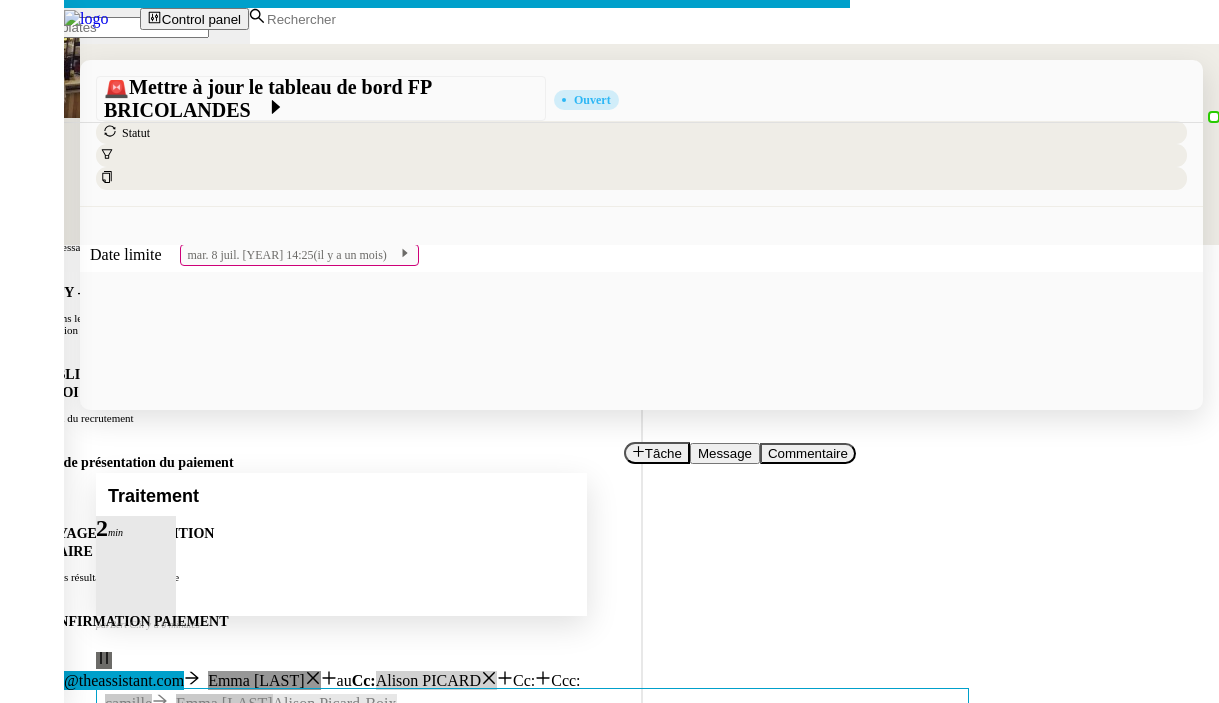 click on "Service TA - VOYAGE - PROPOSITION GLOBALE    A utiliser dans le cadre de proposition de déplacement TA - RELANCE CLIENT (EN)    Relancer un client lorsqu'il n'a pas répondu à un précédent message BAFERTY - MAIL AUDITION    A utiliser dans le cadre de la procédure d'envoi des mails d'audition TA - PUBLICATION OFFRE D'EMPLOI     Organisation du recrutement Discours de présentation du paiement sécurisé    TA - VOYAGES - PROPOSITION ITINERAIRE    Soumettre les résultats d'une recherche TA - CONFIRMATION PAIEMENT (EN)    Confirmer avec le client de modèle de transaction - Attention Plan Pro nécessaire. TA - COURRIER EXPEDIE (recommandé)    A utiliser dans le cadre de l'envoi d'un courrier recommandé TA - PARTAGE DE CALENDRIER (EN)    A utiliser pour demander au client de partager son calendrier afin de faciliter l'accès et la gestion PSPI - Appel de fonds MJL    A utiliser dans le cadre de la procédure d'appel de fonds MJL TA - RELANCE CLIENT    TA - AR PROCEDURES        21 YIELD" at bounding box center [609, 478] 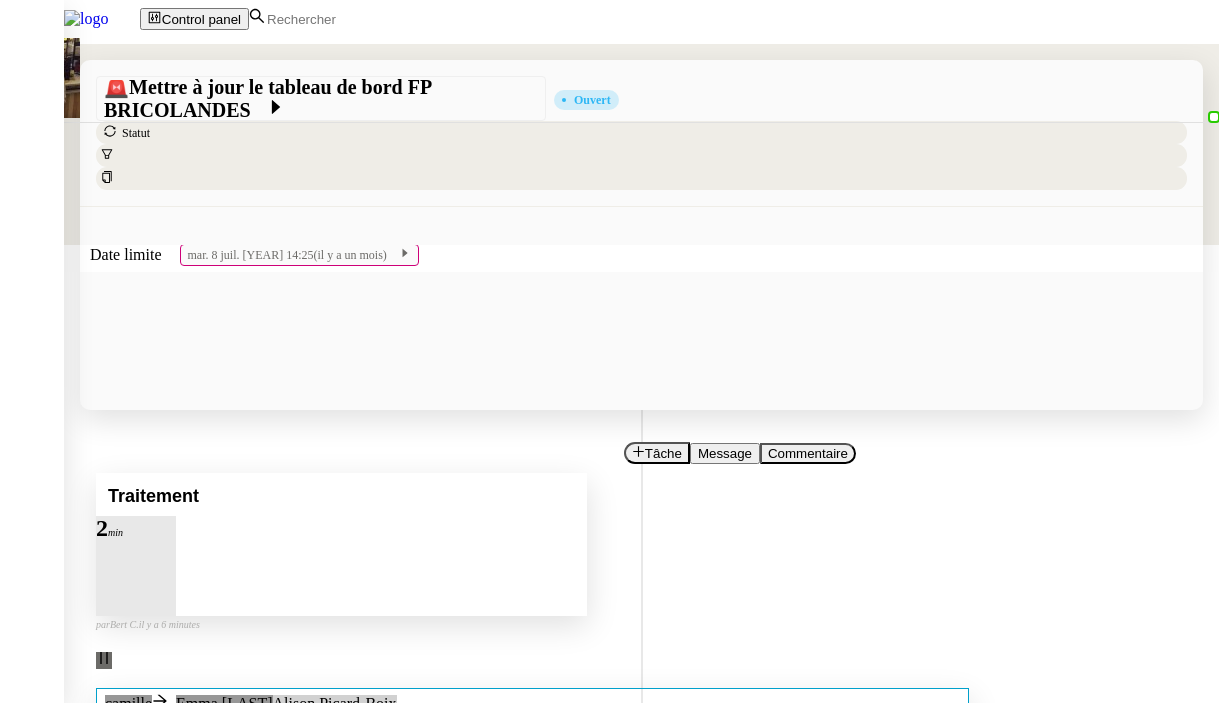 click on "FP BRICOLANDES 07/[YEAR]    •••" at bounding box center (532, 743) 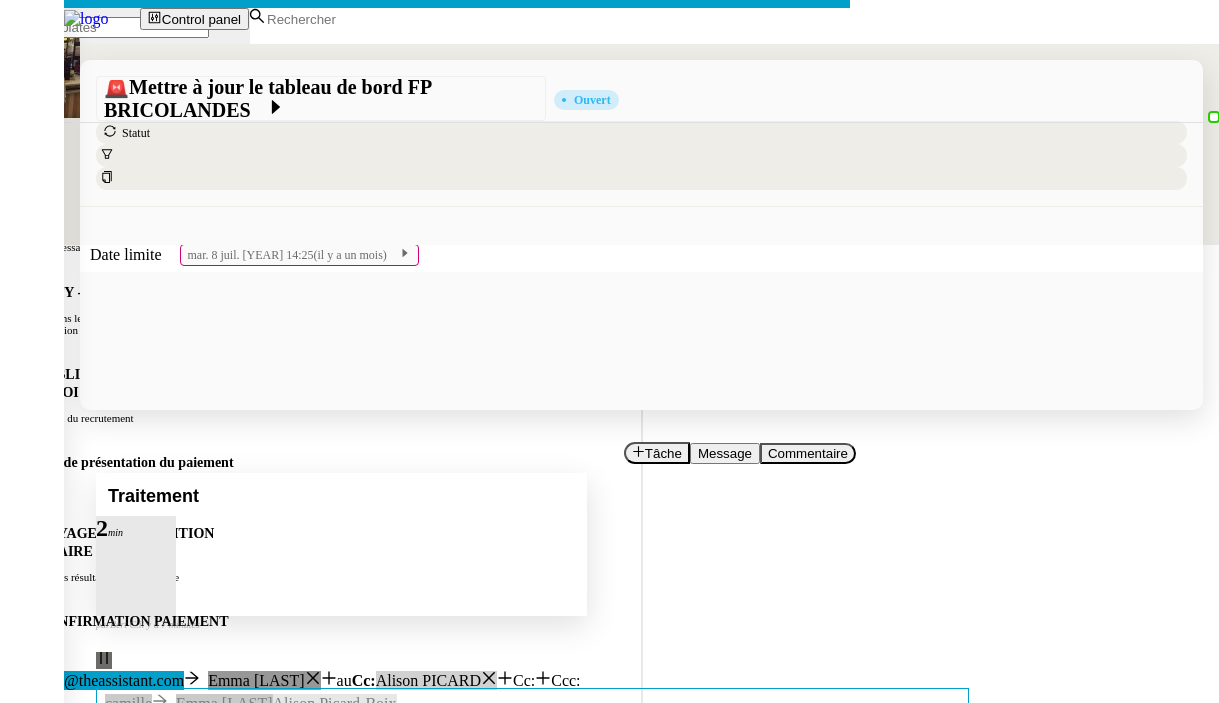 click 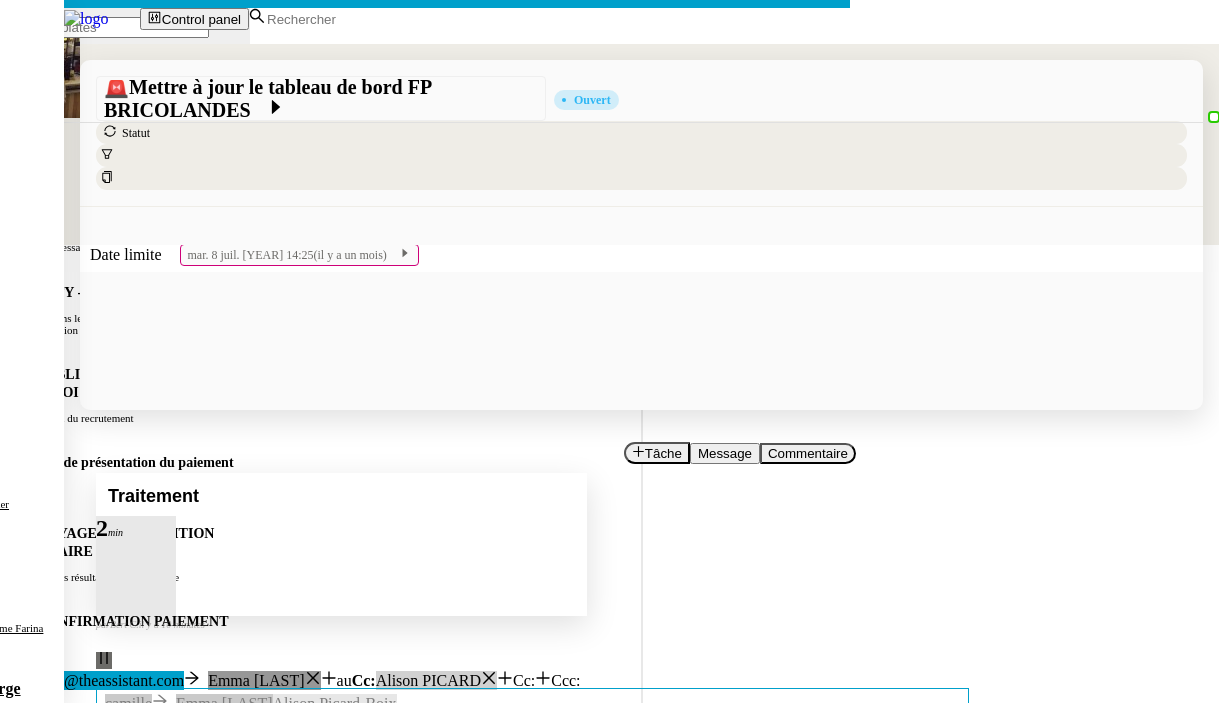 click 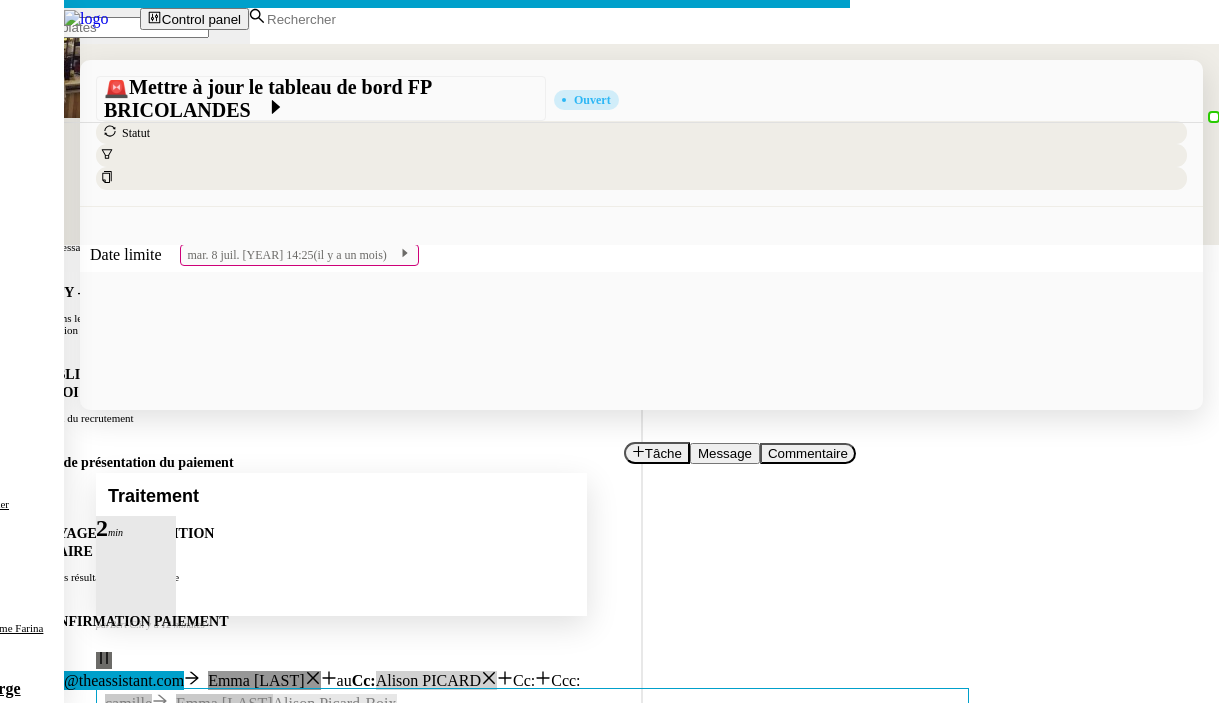 click 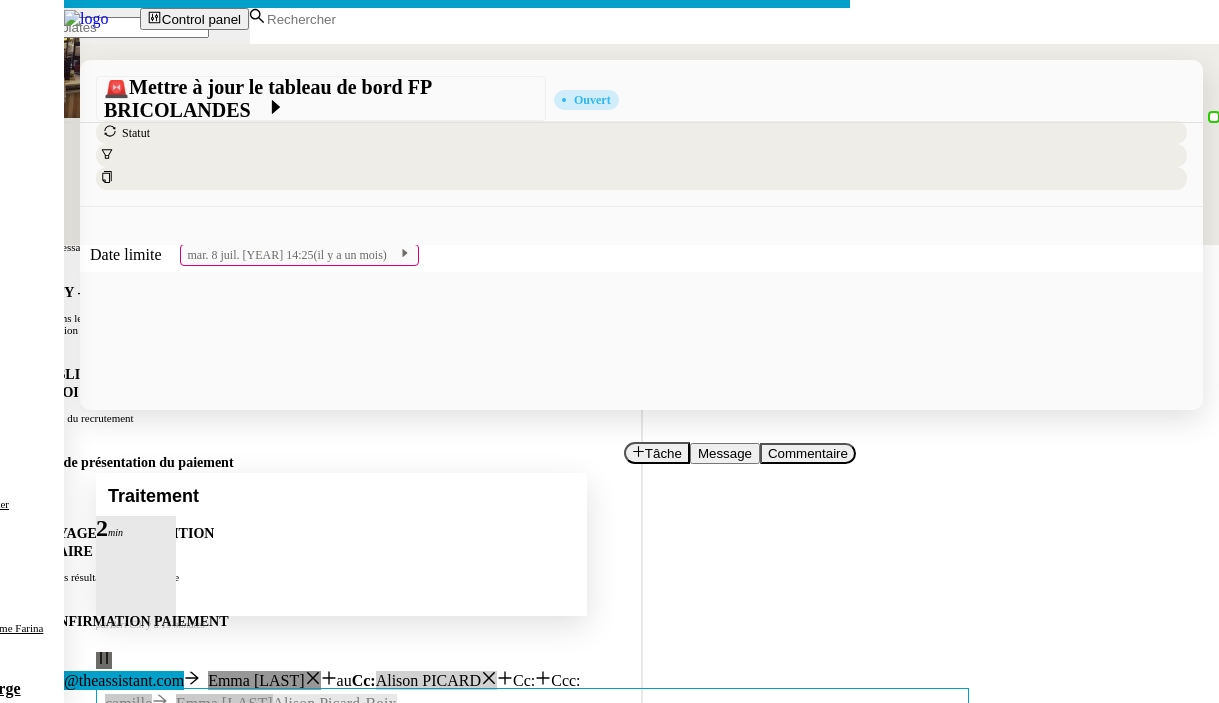 click 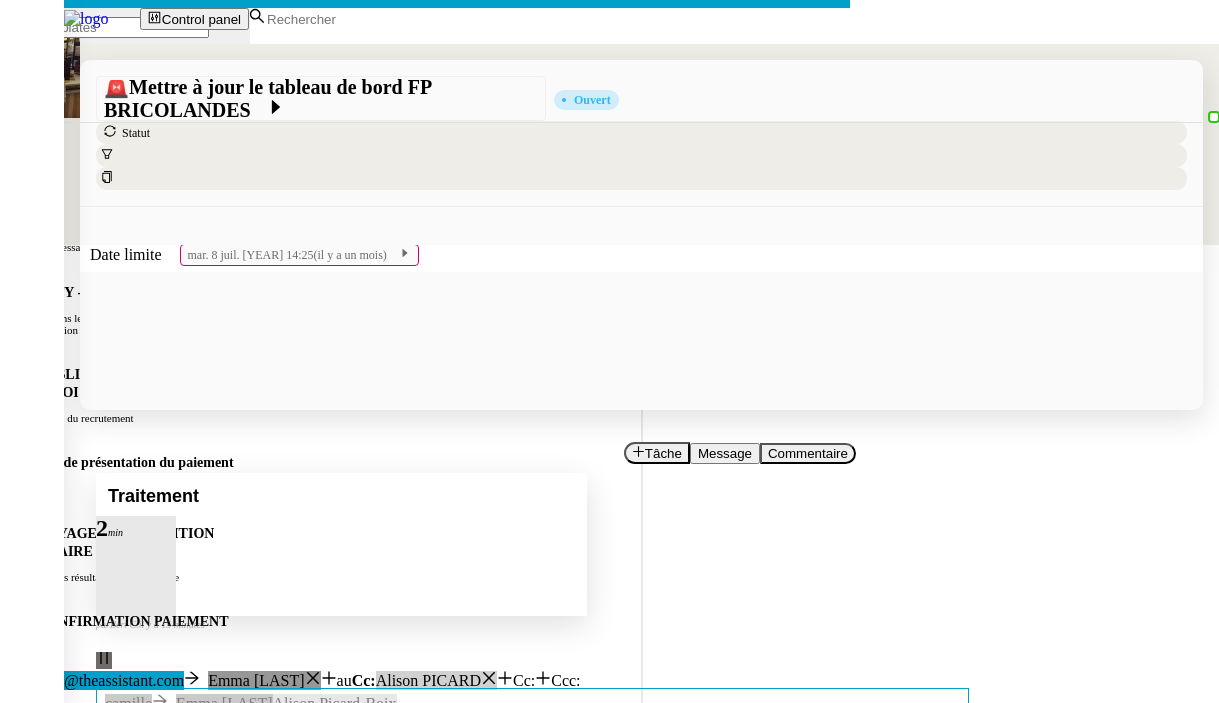 type 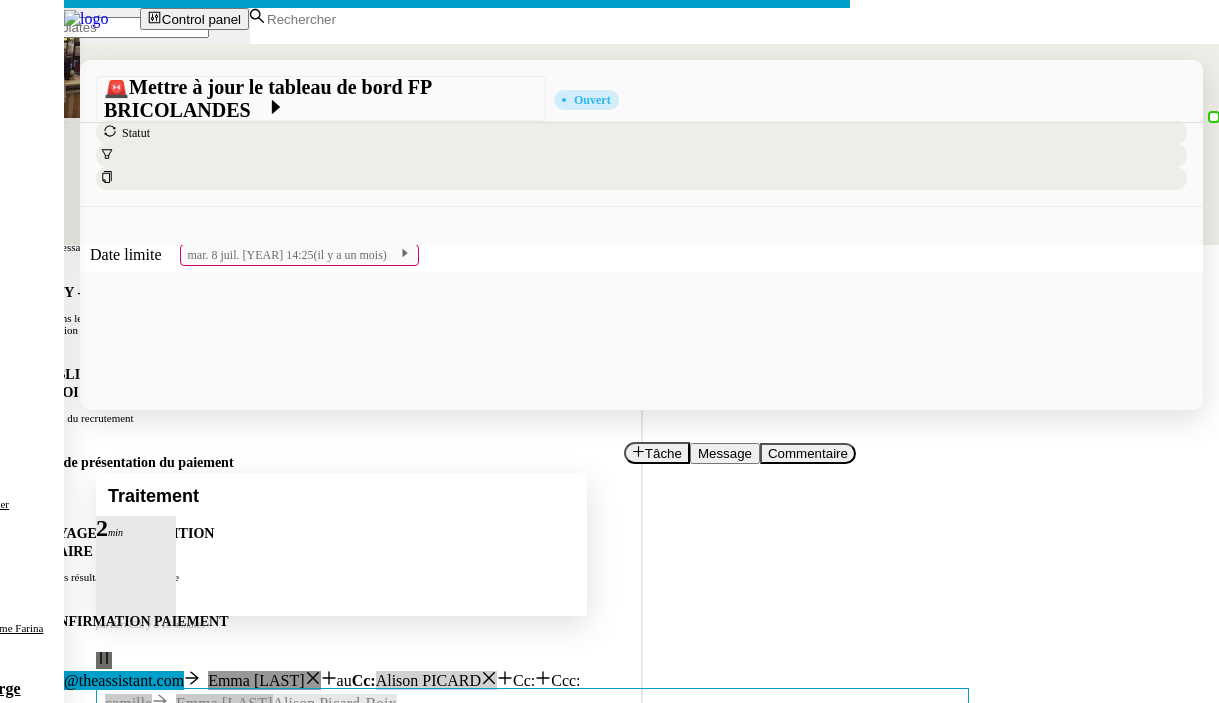 click on "https://docs.google.com/spreadsheets/d/11p1QX8cdEEAJ7AfAbDfHi5ycPf0tNrN7/edit?usp=drive_link&ouid=113229013621435377162&rtpof=true&sd=true" 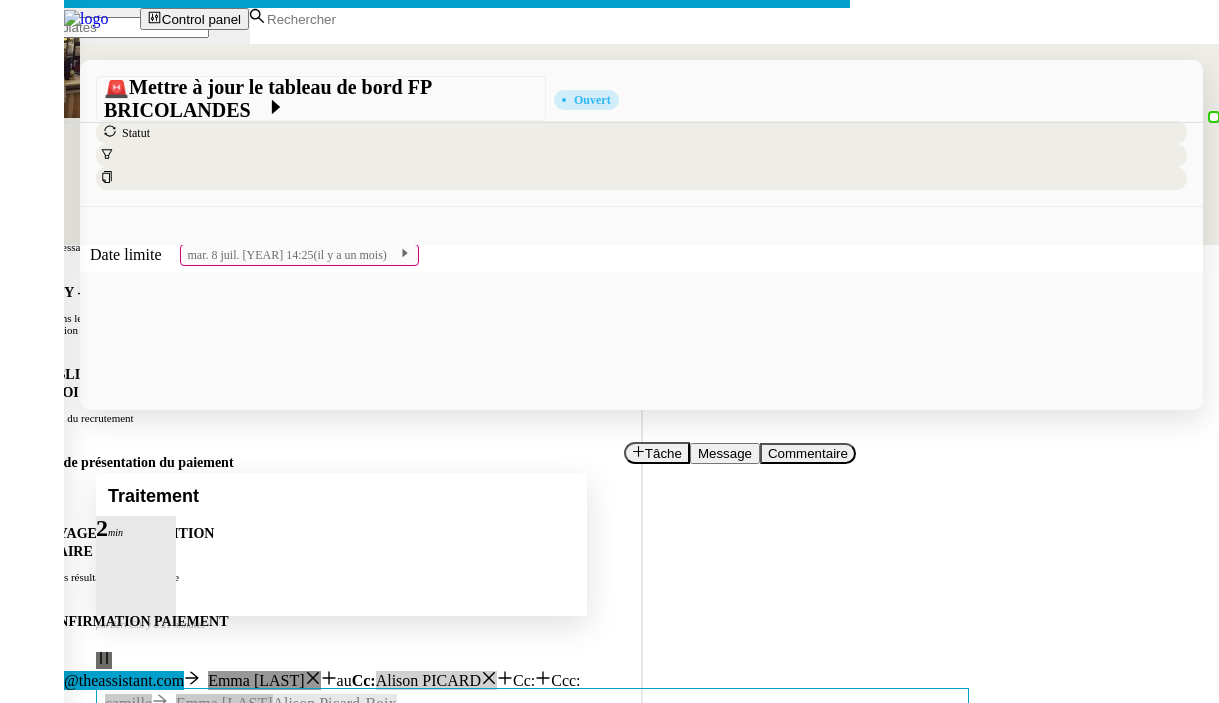 click on "Service TA - VOYAGE - PROPOSITION GLOBALE    A utiliser dans le cadre de proposition de déplacement TA - RELANCE CLIENT (EN)    Relancer un client lorsqu'il n'a pas répondu à un précédent message BAFERTY - MAIL AUDITION    A utiliser dans le cadre de la procédure d'envoi des mails d'audition TA - PUBLICATION OFFRE D'EMPLOI     Organisation du recrutement Discours de présentation du paiement sécurisé    TA - VOYAGES - PROPOSITION ITINERAIRE    Soumettre les résultats d'une recherche TA - CONFIRMATION PAIEMENT (EN)    Confirmer avec le client de modèle de transaction - Attention Plan Pro nécessaire. TA - COURRIER EXPEDIE (recommandé)    A utiliser dans le cadre de l'envoi d'un courrier recommandé TA - PARTAGE DE CALENDRIER (EN)    A utiliser pour demander au client de partager son calendrier afin de faciliter l'accès et la gestion PSPI - Appel de fonds MJL    A utiliser dans le cadre de la procédure d'appel de fonds MJL TA - RELANCE CLIENT    TA - AR PROCEDURES        21 YIELD" at bounding box center (609, 487) 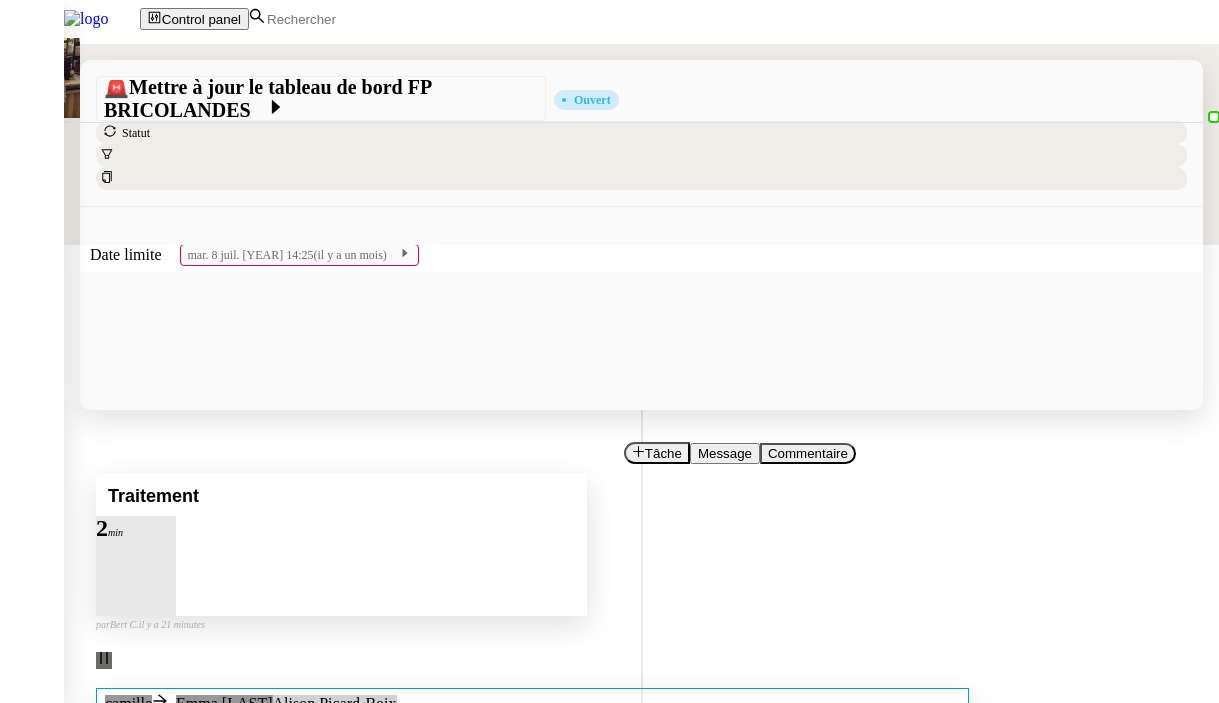 click on "FP BRICOLANDES 07/[YEAR]" at bounding box center (532, 744) 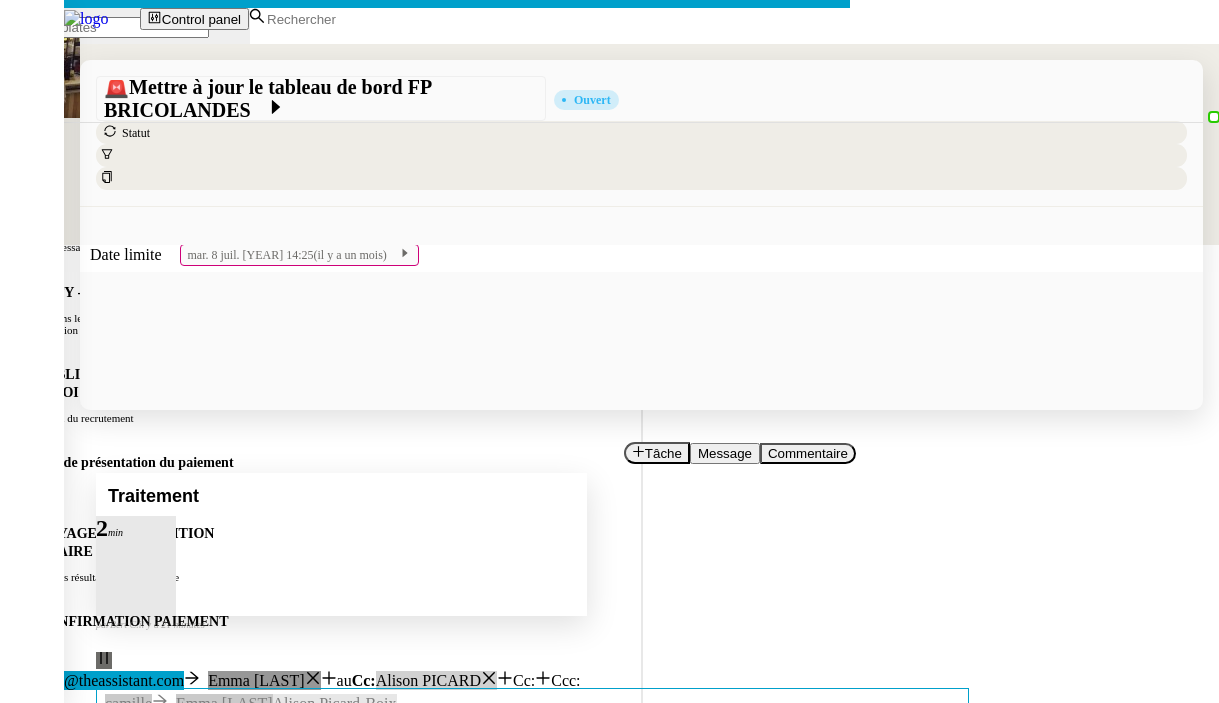click on "Service TA - VOYAGE - PROPOSITION GLOBALE    A utiliser dans le cadre de proposition de déplacement TA - RELANCE CLIENT (EN)    Relancer un client lorsqu'il n'a pas répondu à un précédent message BAFERTY - MAIL AUDITION    A utiliser dans le cadre de la procédure d'envoi des mails d'audition TA - PUBLICATION OFFRE D'EMPLOI     Organisation du recrutement Discours de présentation du paiement sécurisé    TA - VOYAGES - PROPOSITION ITINERAIRE    Soumettre les résultats d'une recherche TA - CONFIRMATION PAIEMENT (EN)    Confirmer avec le client de modèle de transaction - Attention Plan Pro nécessaire. TA - COURRIER EXPEDIE (recommandé)    A utiliser dans le cadre de l'envoi d'un courrier recommandé TA - PARTAGE DE CALENDRIER (EN)    A utiliser pour demander au client de partager son calendrier afin de faciliter l'accès et la gestion PSPI - Appel de fonds MJL    A utiliser dans le cadre de la procédure d'appel de fonds MJL TA - RELANCE CLIENT    TA - AR PROCEDURES        21 YIELD" at bounding box center (609, 478) 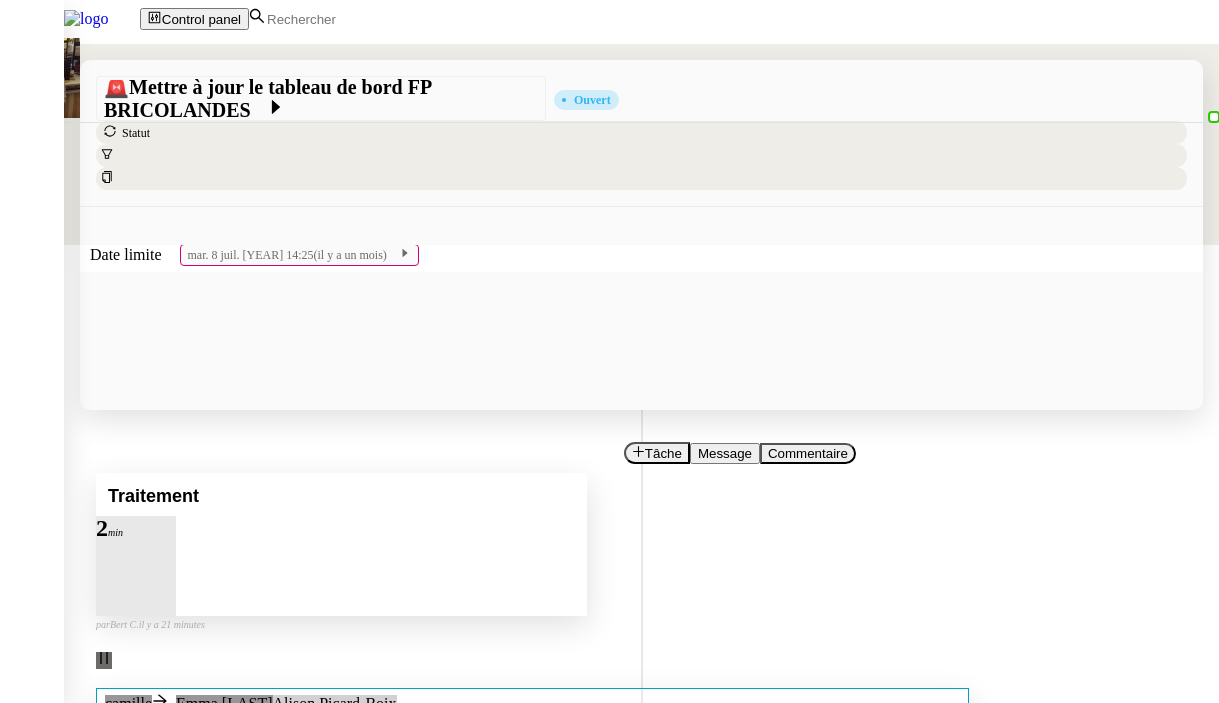 click on "Brouillon" at bounding box center [532, 801] 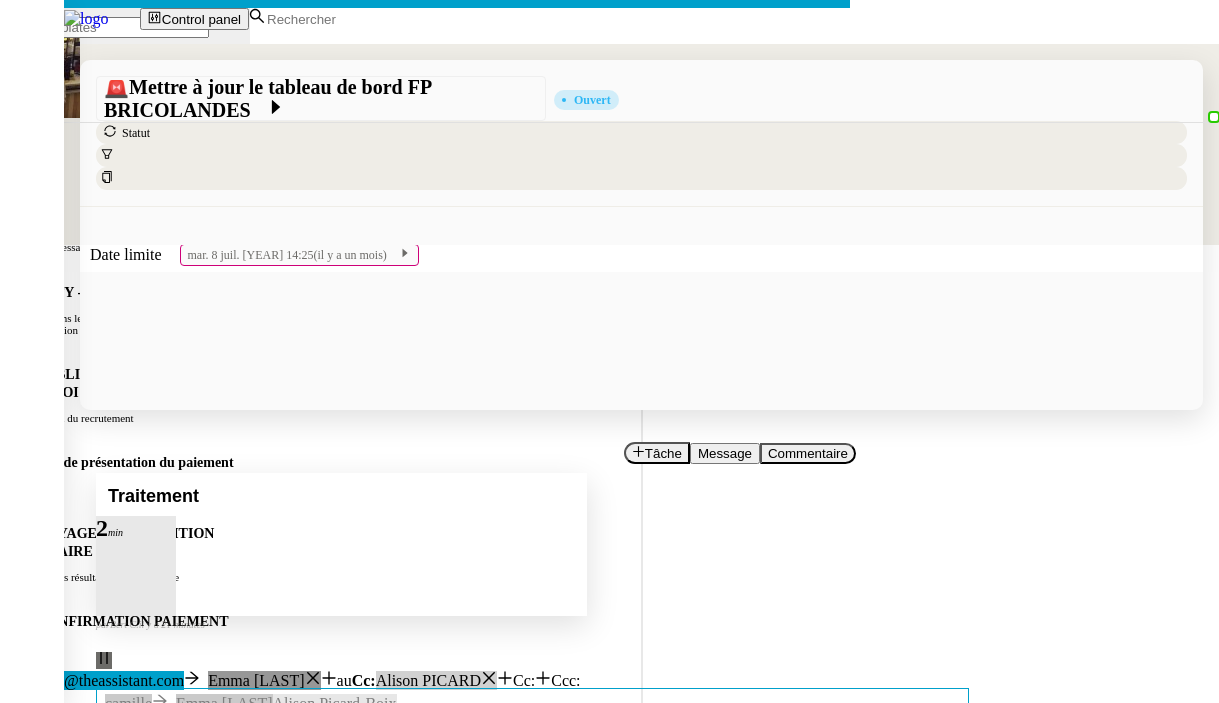 click 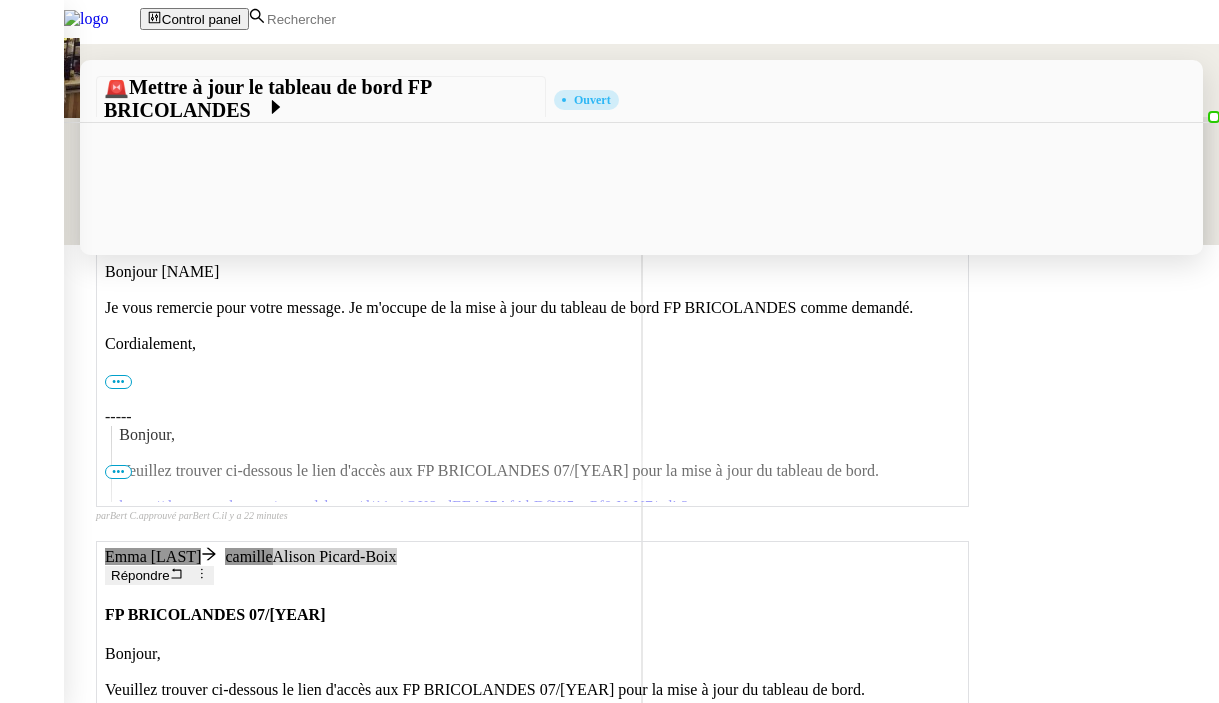 scroll, scrollTop: 0, scrollLeft: 0, axis: both 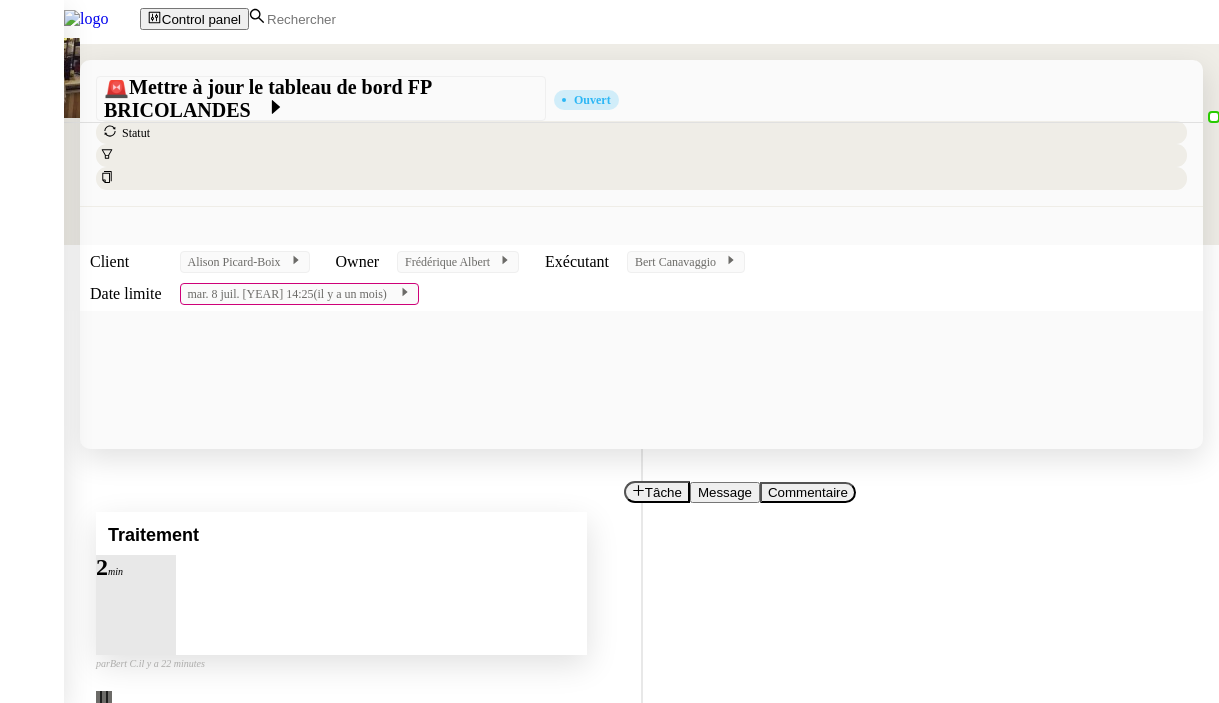 click on "FP BRICOLANDES 07/[YEAR]
•••" at bounding box center (532, 791) 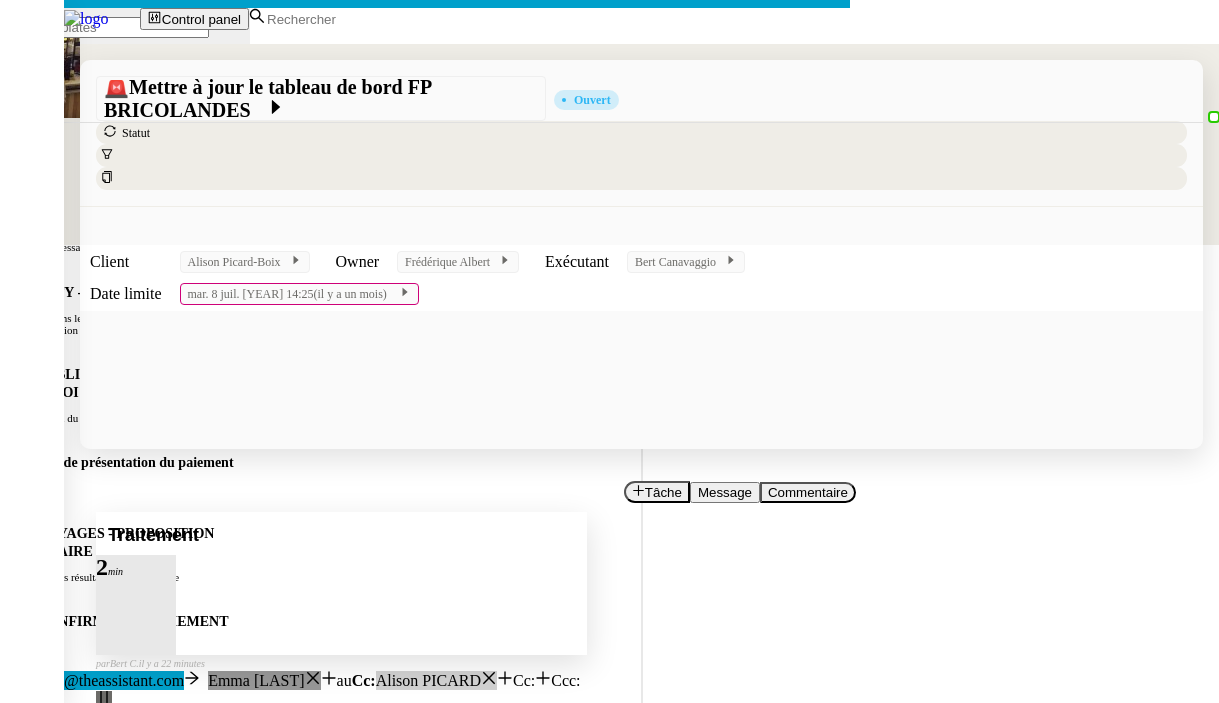 click on "Demande complétée" at bounding box center [105, 1016] 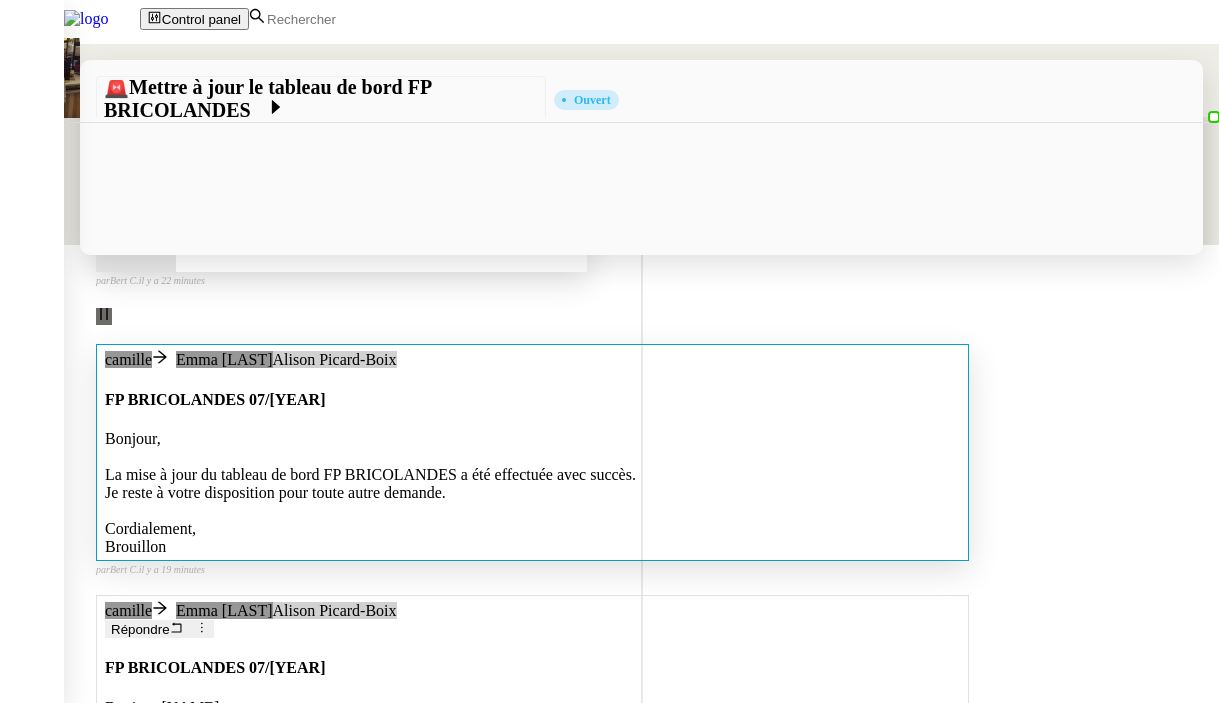 scroll, scrollTop: 355, scrollLeft: 0, axis: vertical 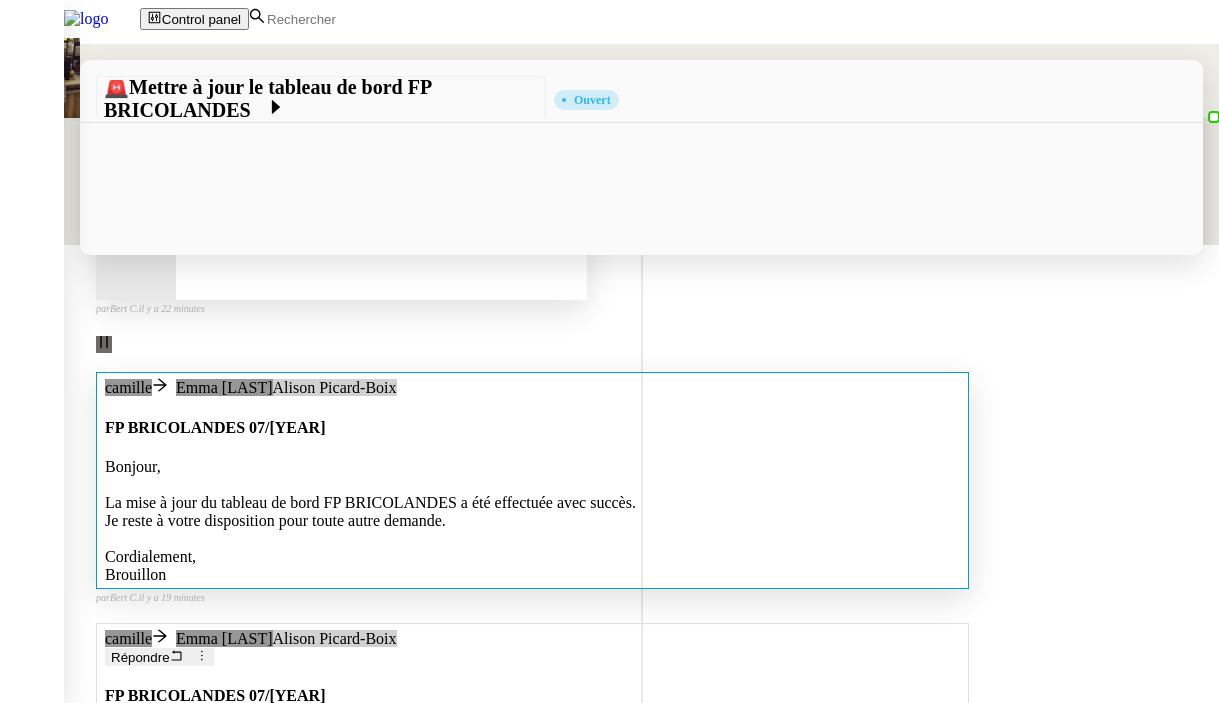 click on "Cordialement," at bounding box center (532, 557) 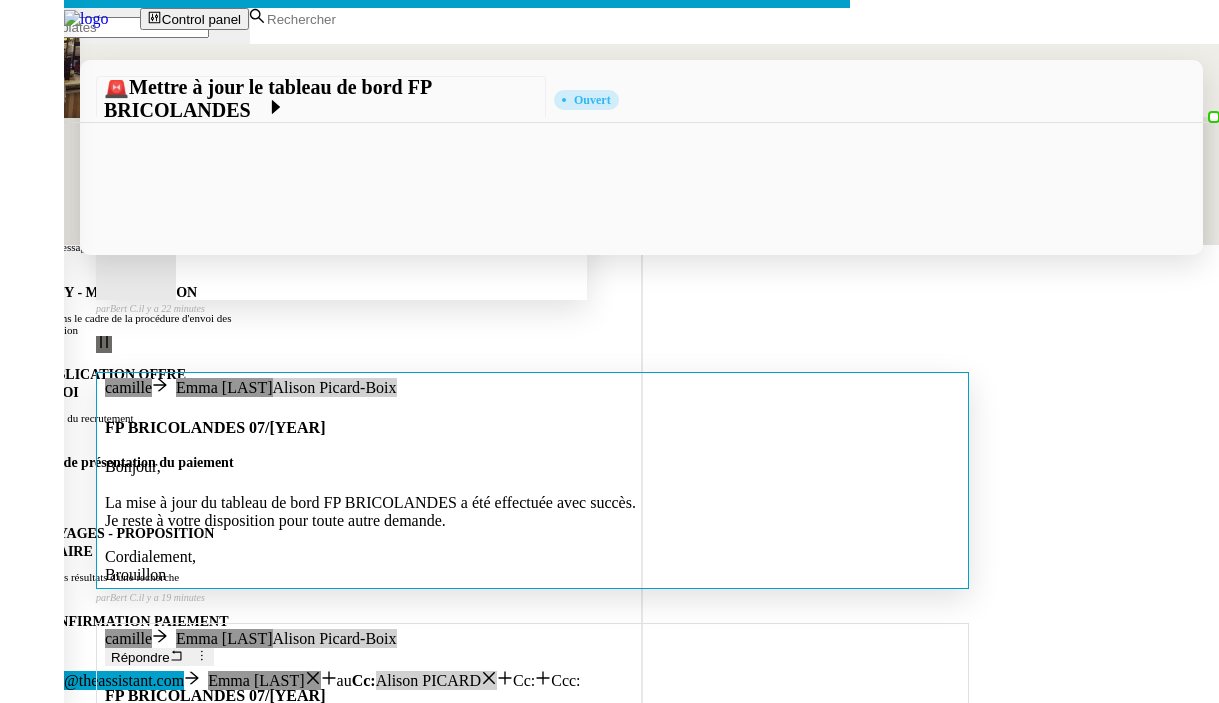 scroll, scrollTop: 0, scrollLeft: 42, axis: horizontal 